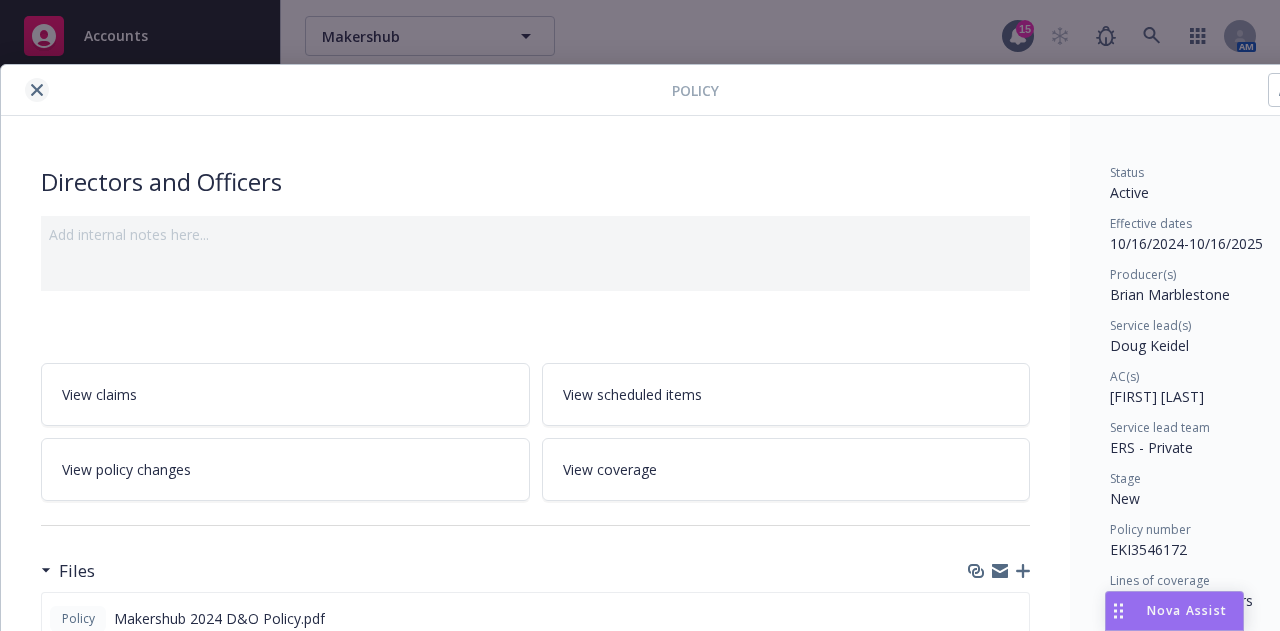 scroll, scrollTop: 0, scrollLeft: 0, axis: both 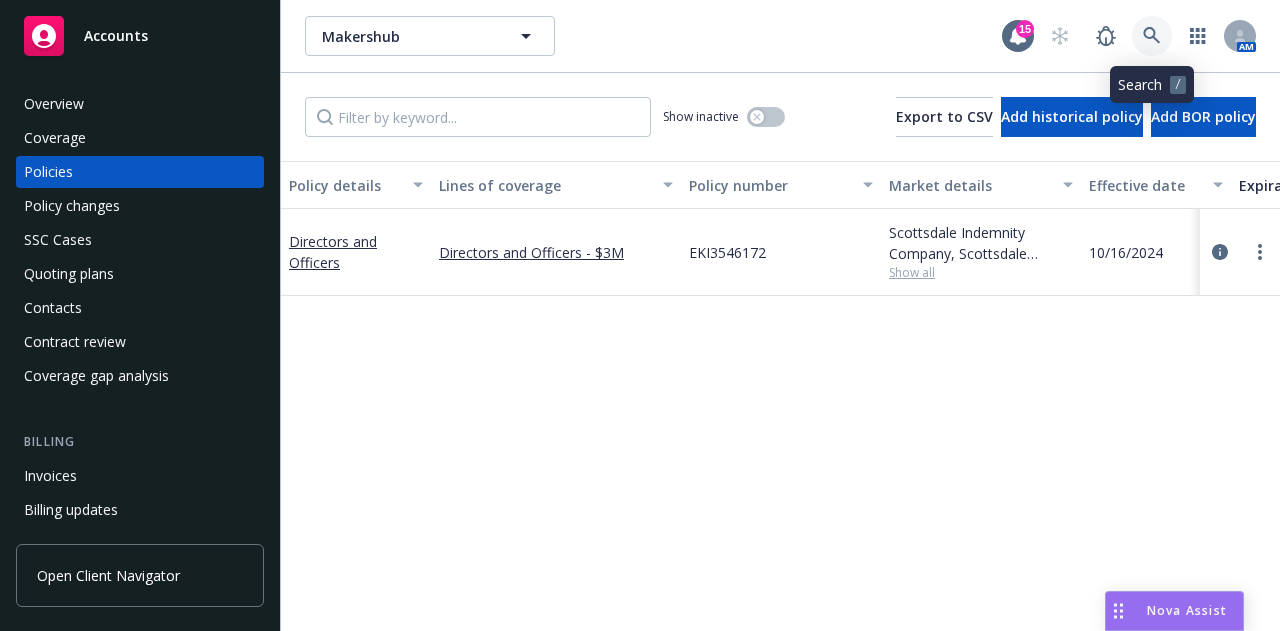 click 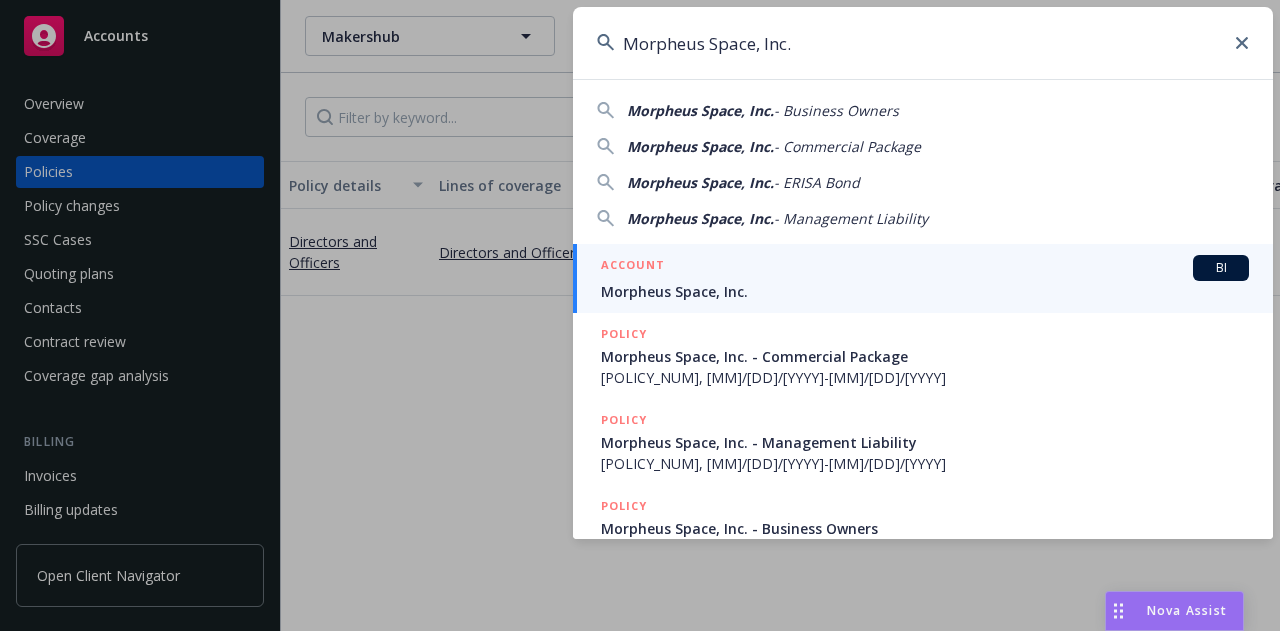 type on "Morpheus Space, Inc." 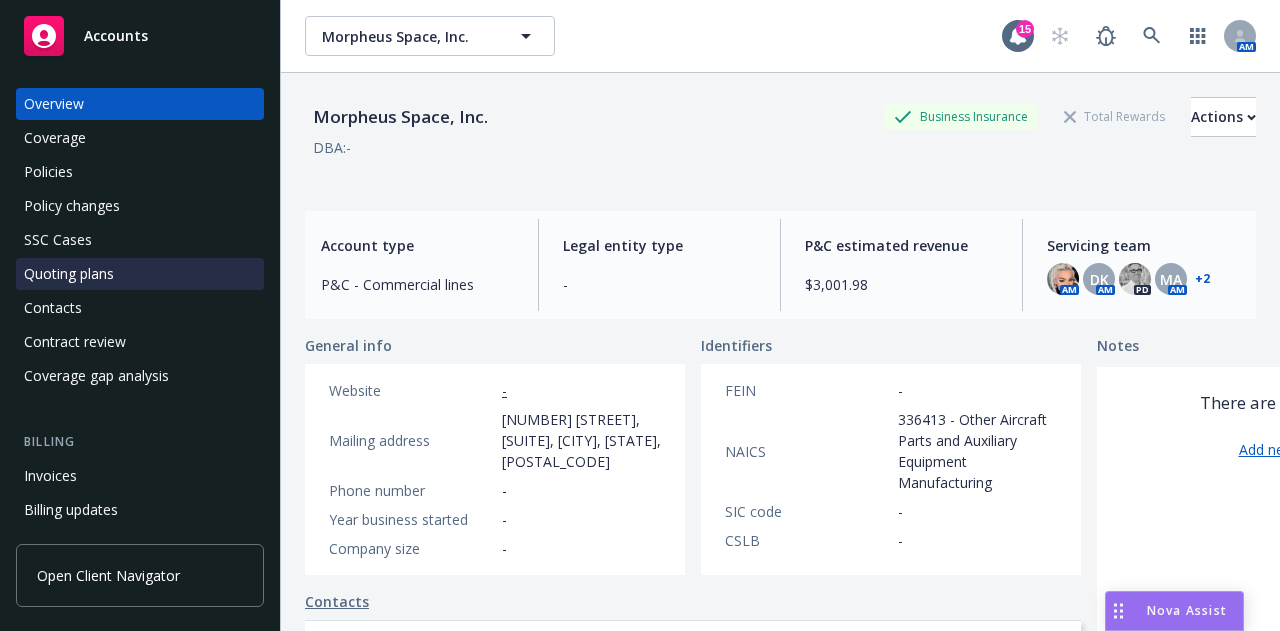 click on "Quoting plans" at bounding box center [140, 274] 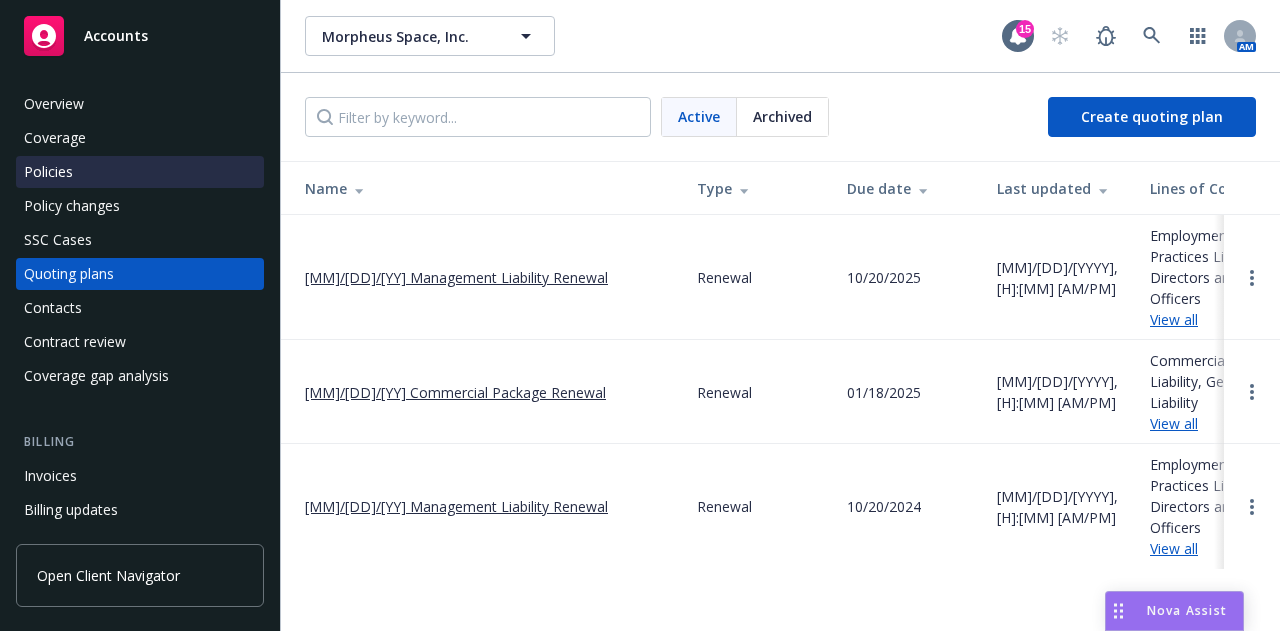 click on "Policies" at bounding box center [140, 172] 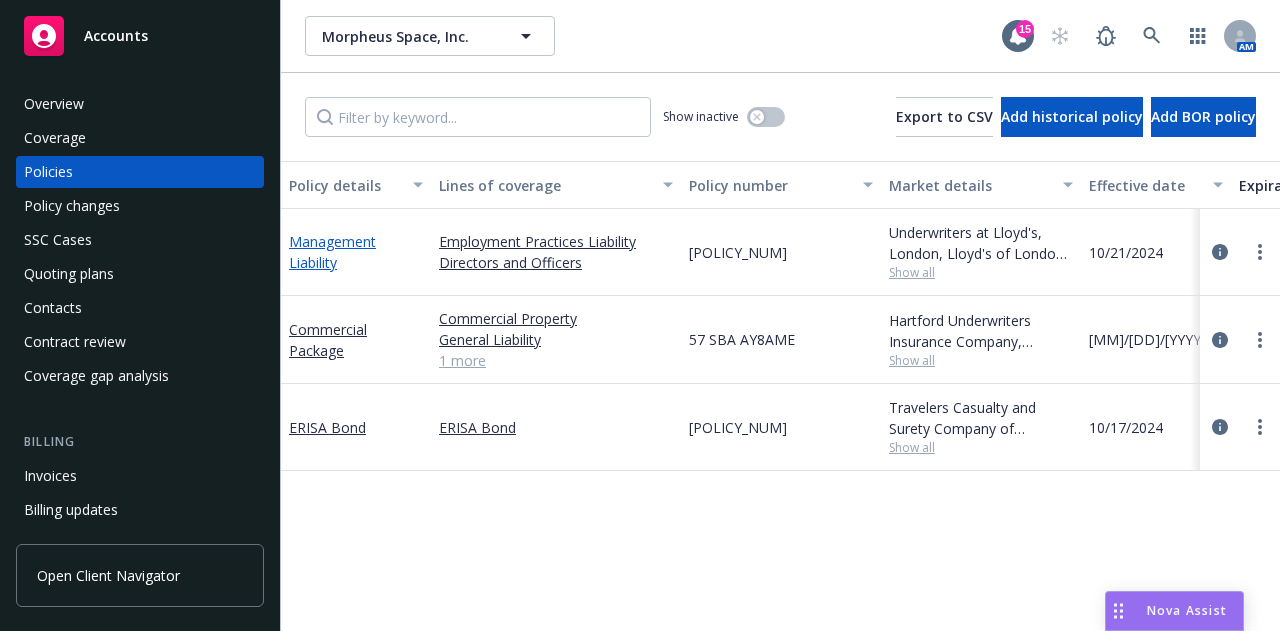 click on "Management Liability" at bounding box center [332, 252] 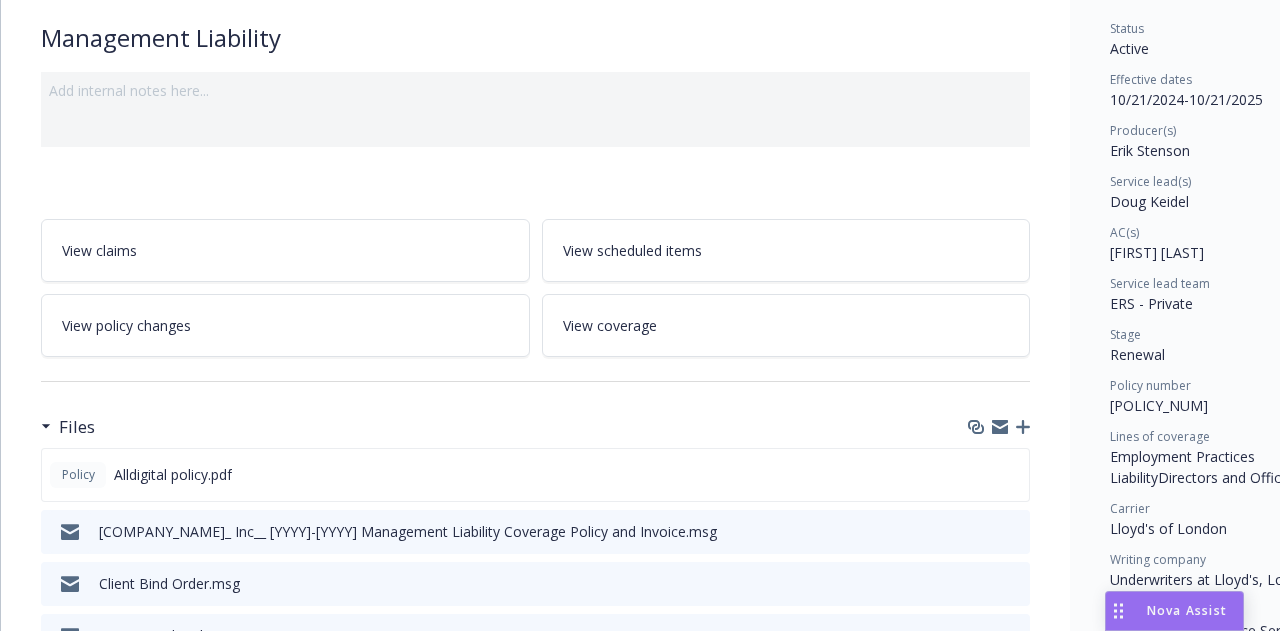 scroll, scrollTop: 200, scrollLeft: 0, axis: vertical 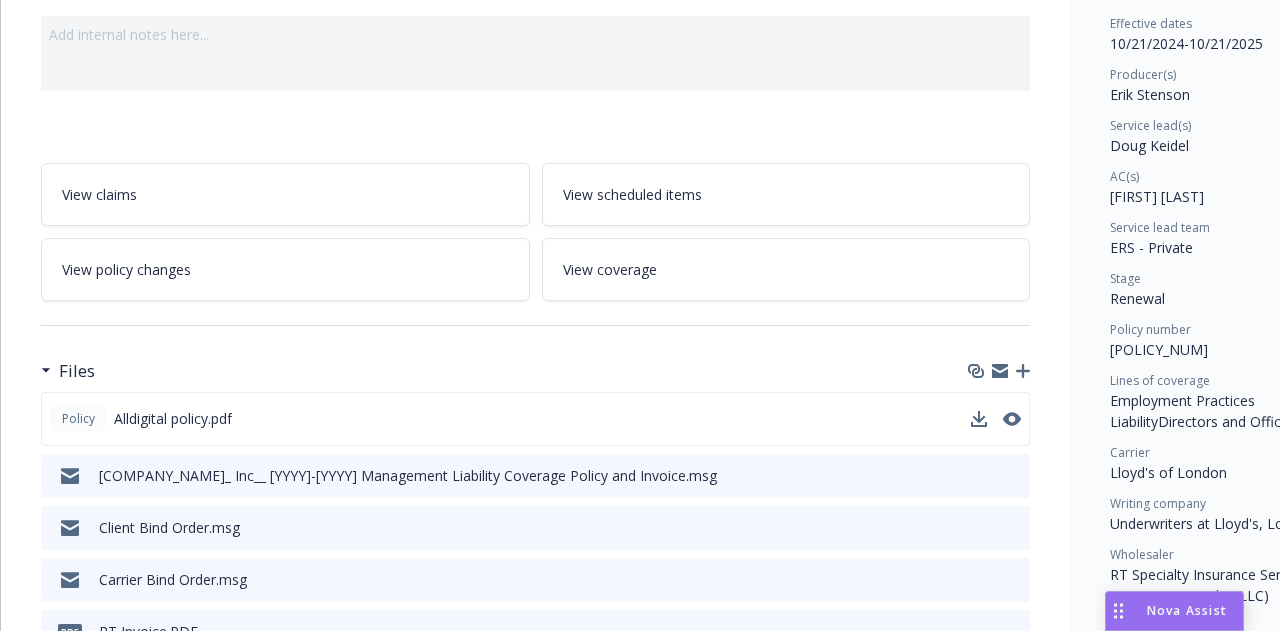 click on "Policy Alldigital policy.pdf" at bounding box center [535, 419] 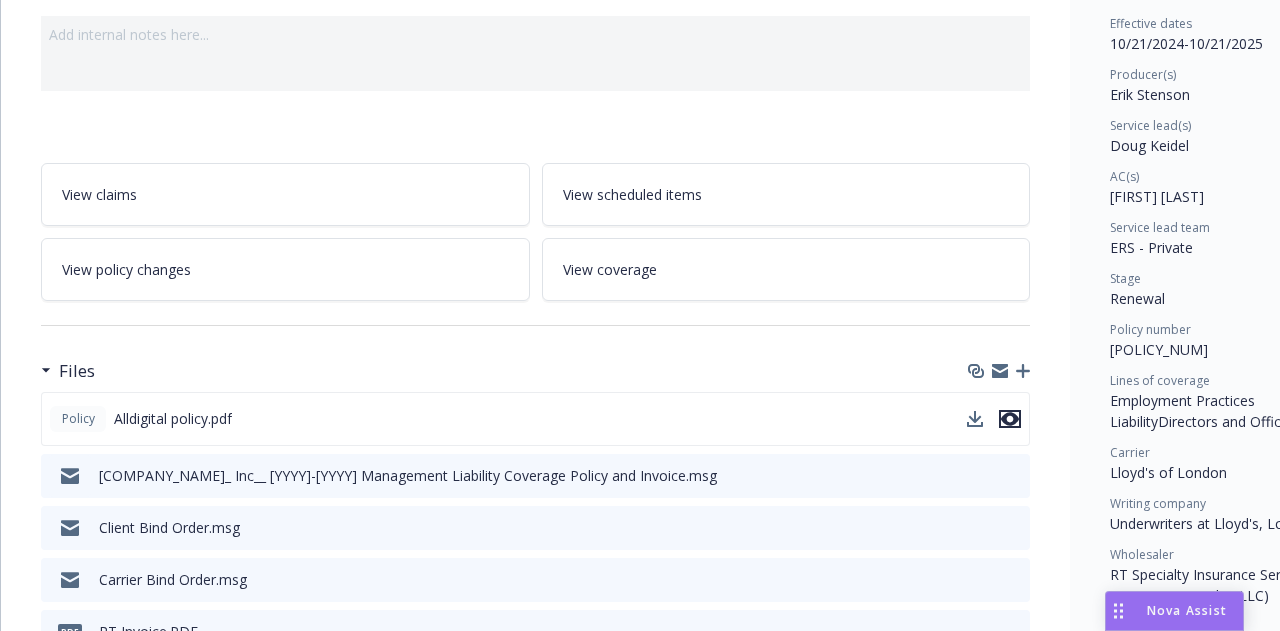 click 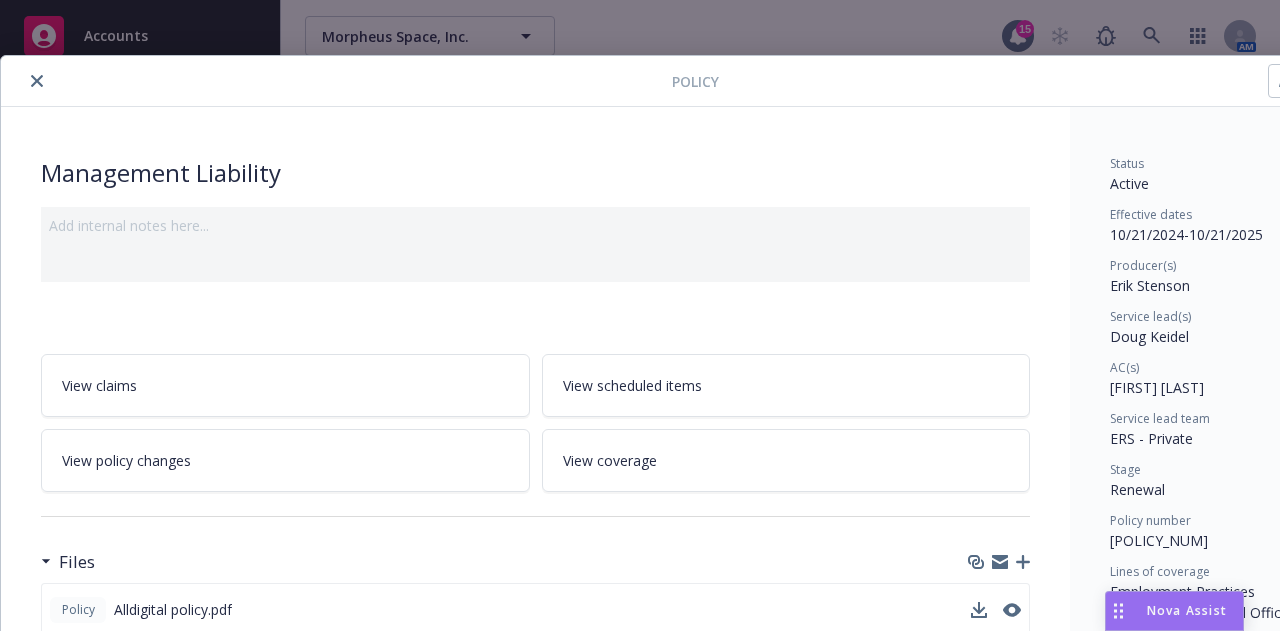 scroll, scrollTop: 0, scrollLeft: 0, axis: both 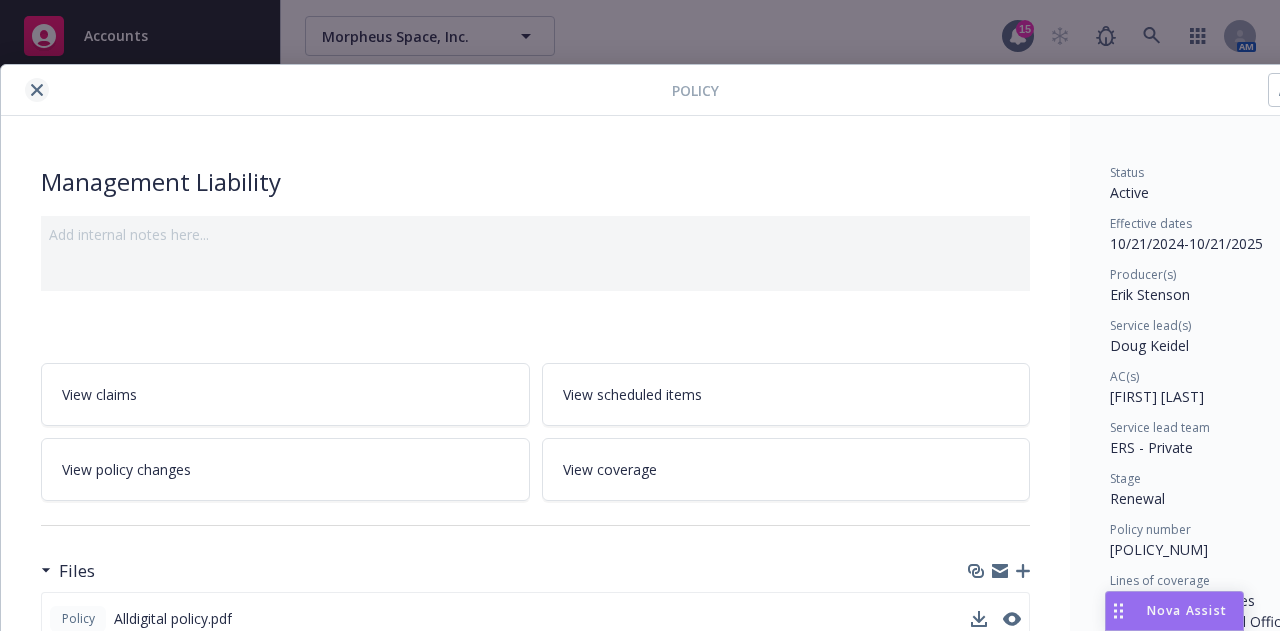 click at bounding box center [37, 90] 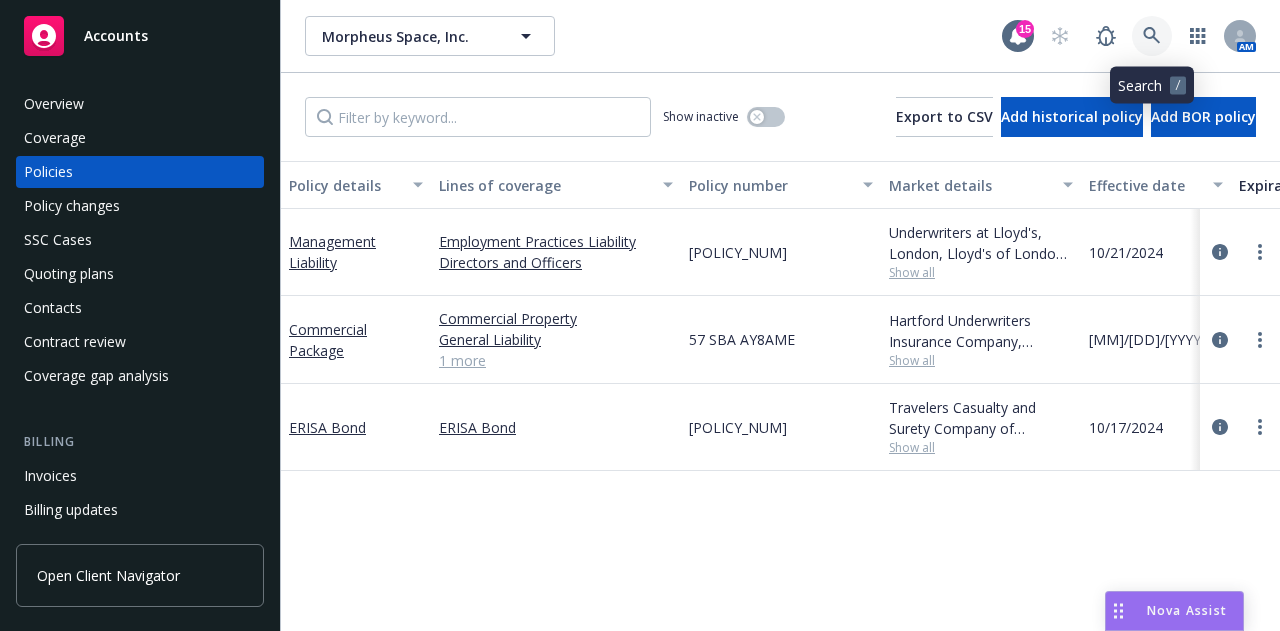click at bounding box center [1152, 36] 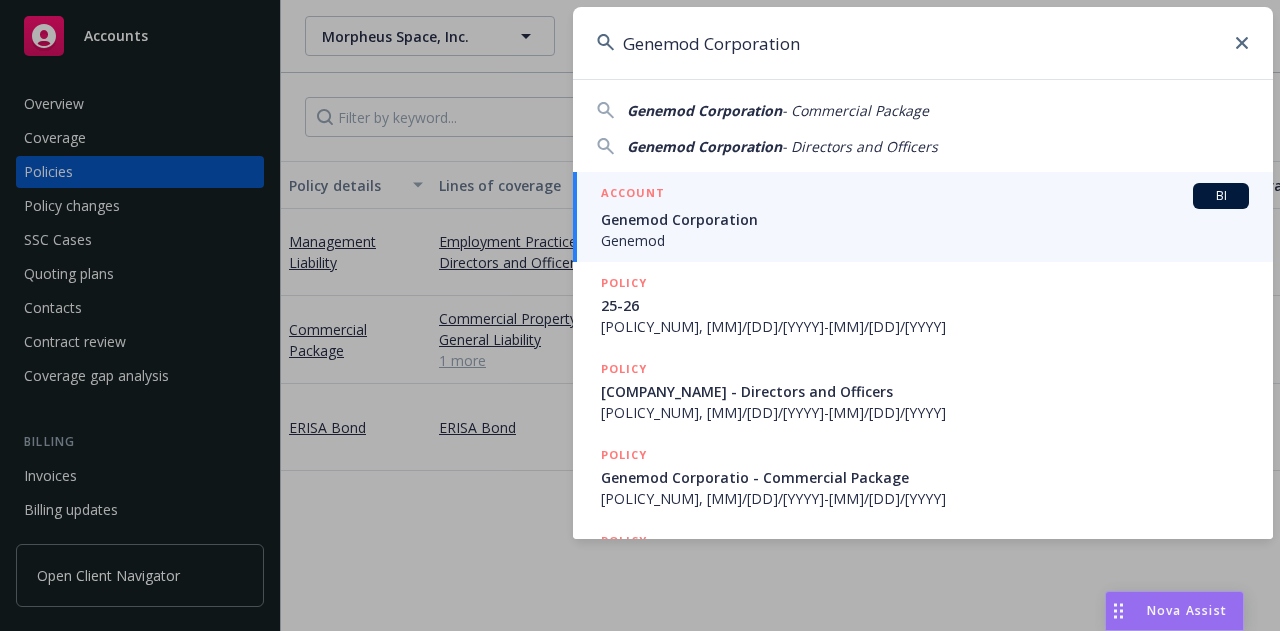 type on "Genemod Corporation" 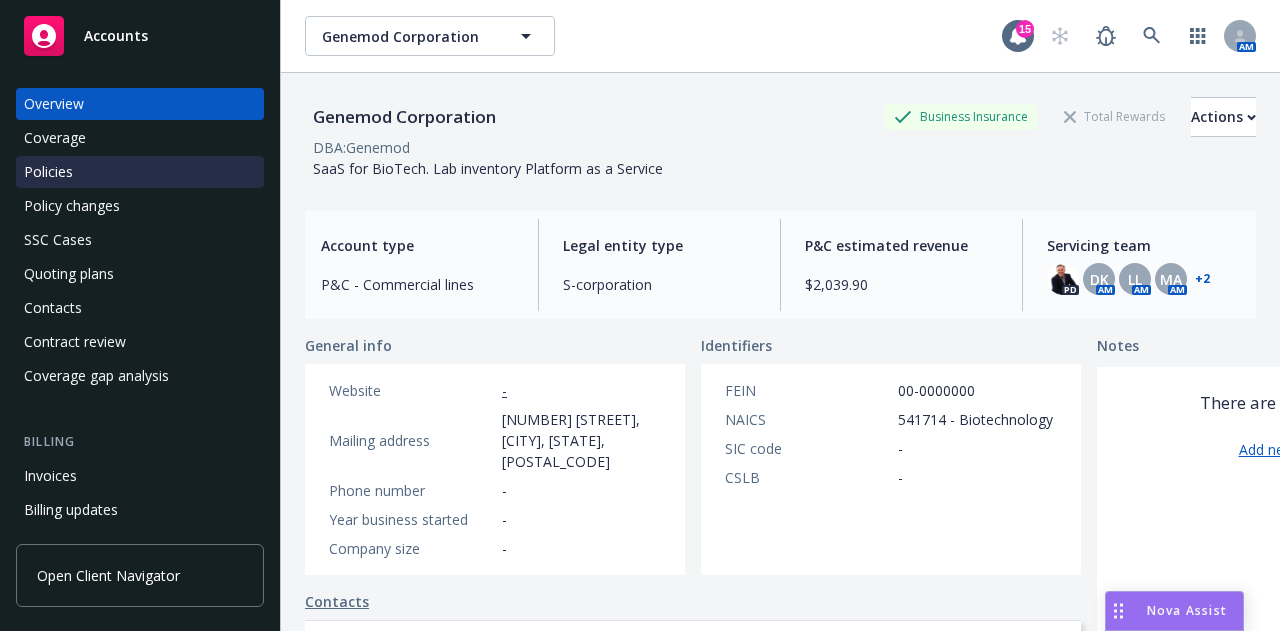 click on "Policies" at bounding box center [140, 172] 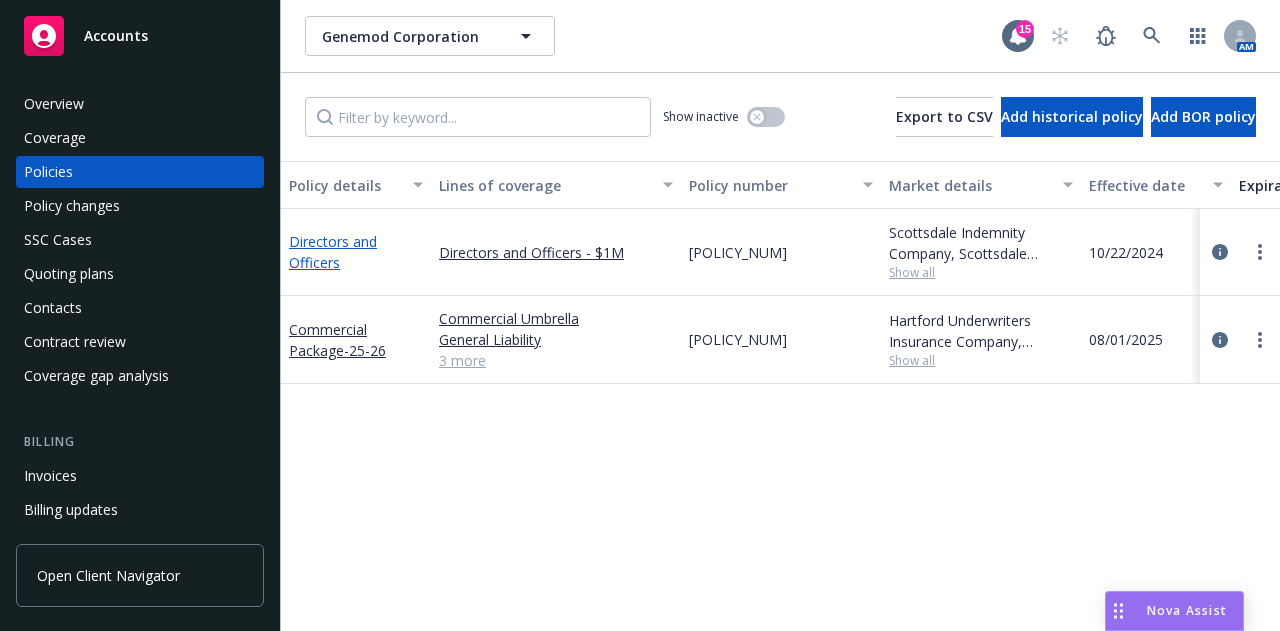 click on "Directors and Officers" at bounding box center [333, 252] 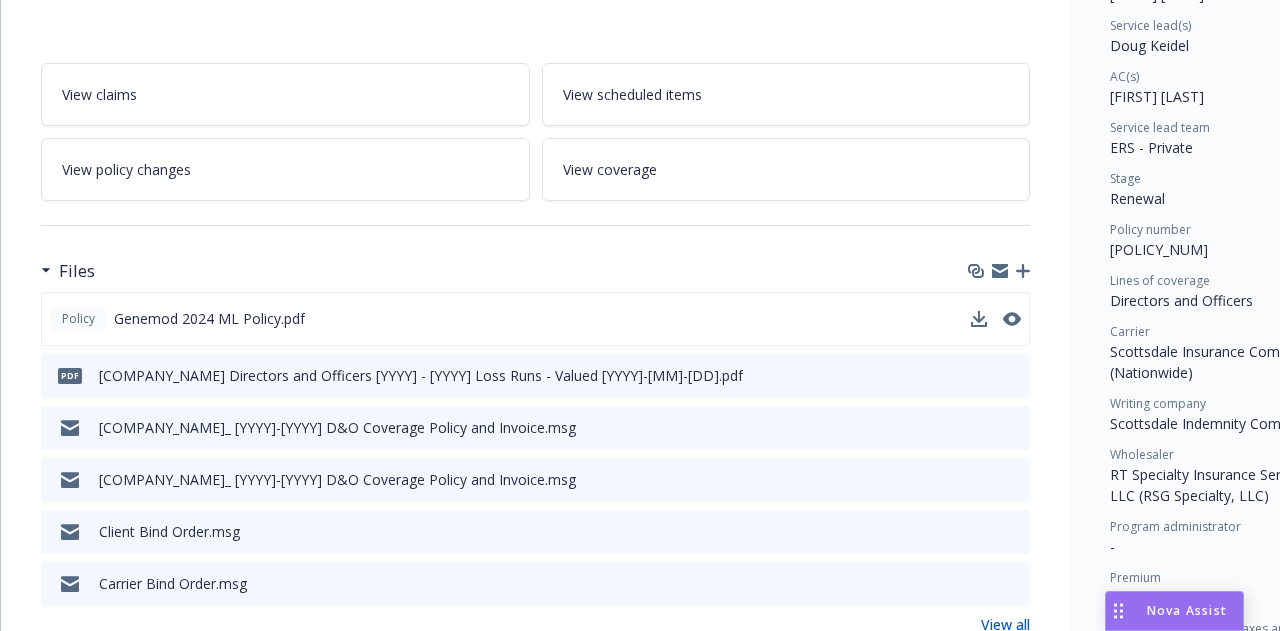 scroll, scrollTop: 400, scrollLeft: 0, axis: vertical 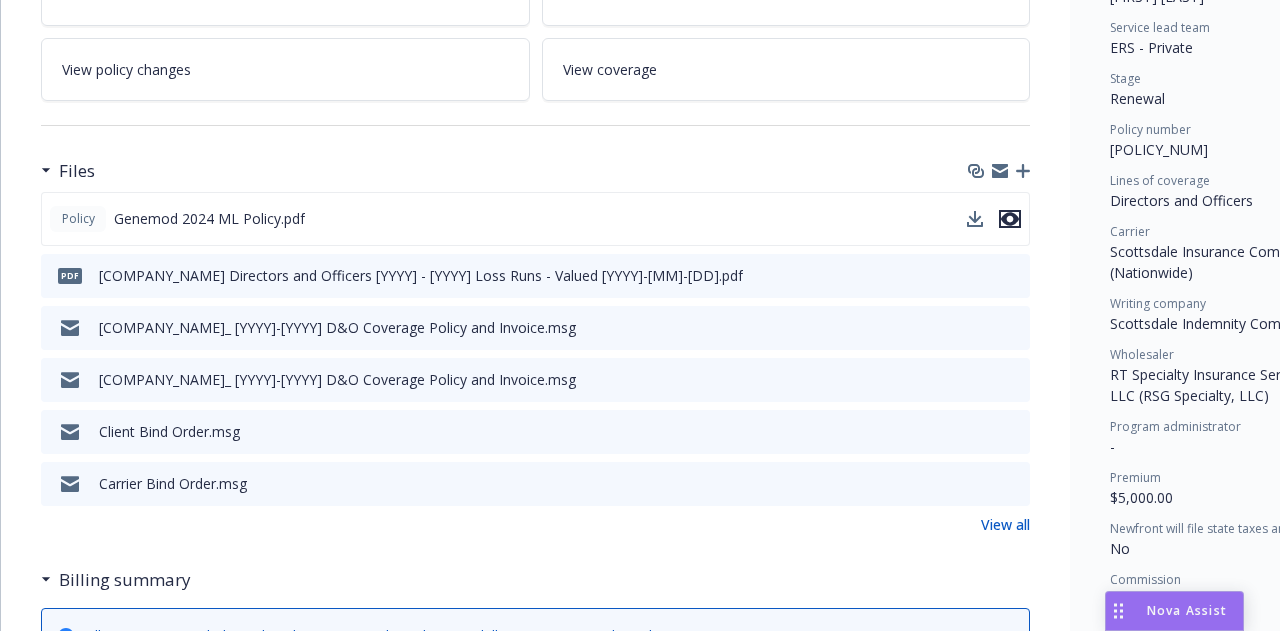 click 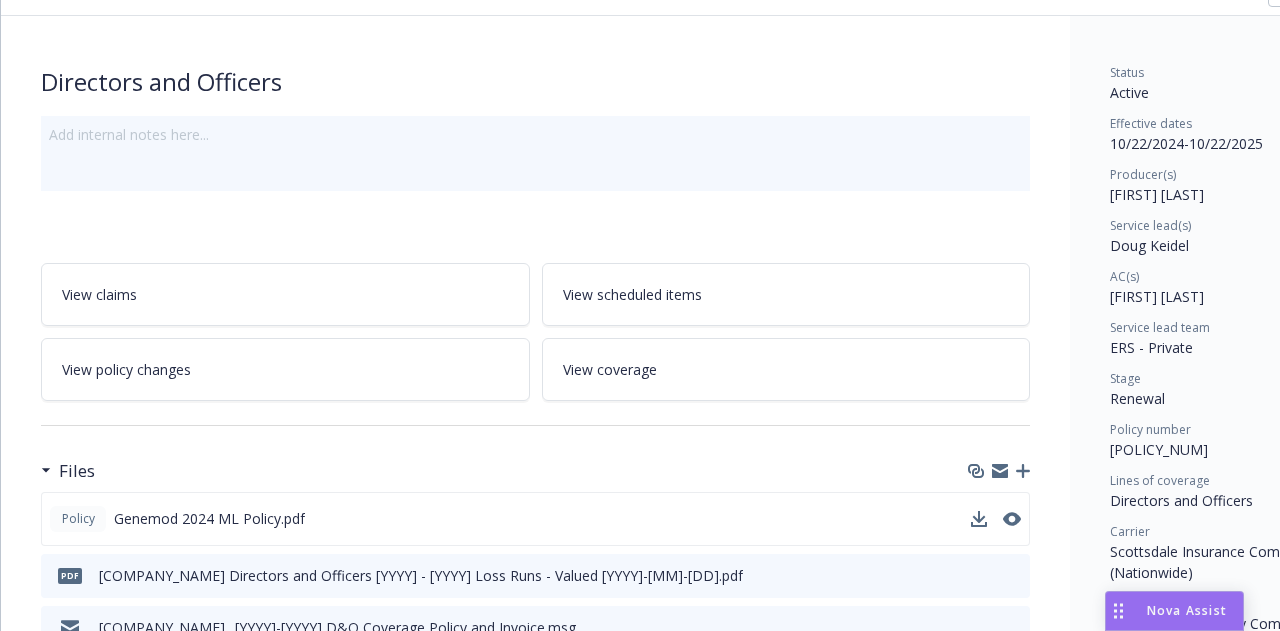 scroll, scrollTop: 0, scrollLeft: 0, axis: both 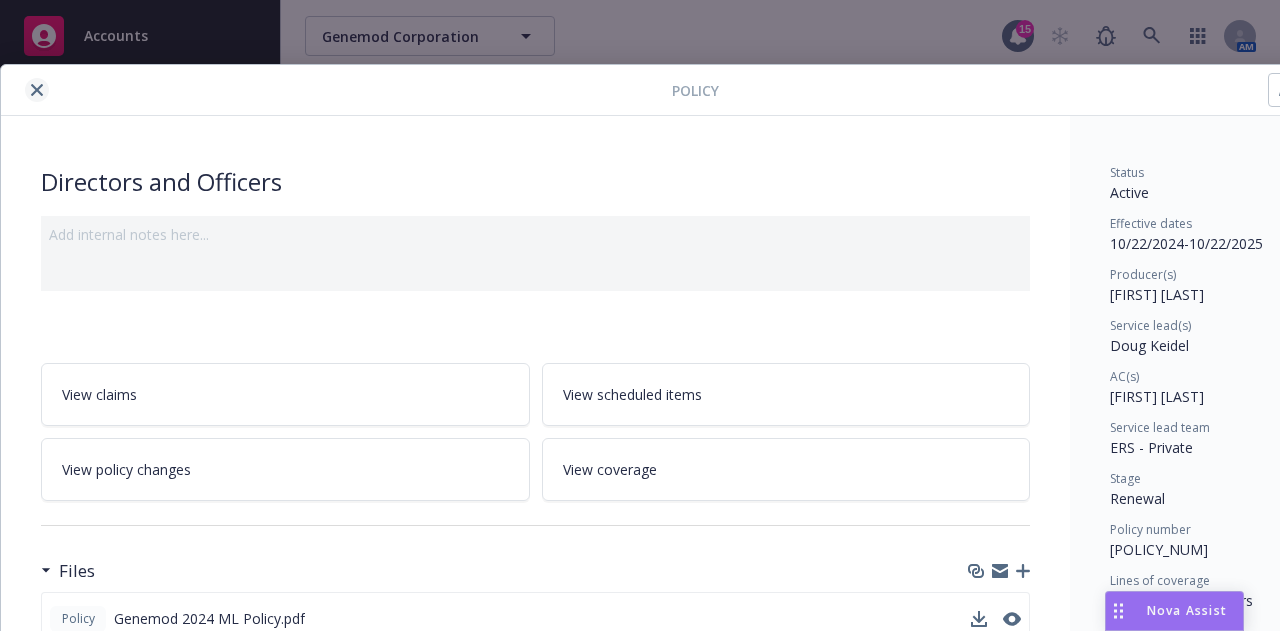 click 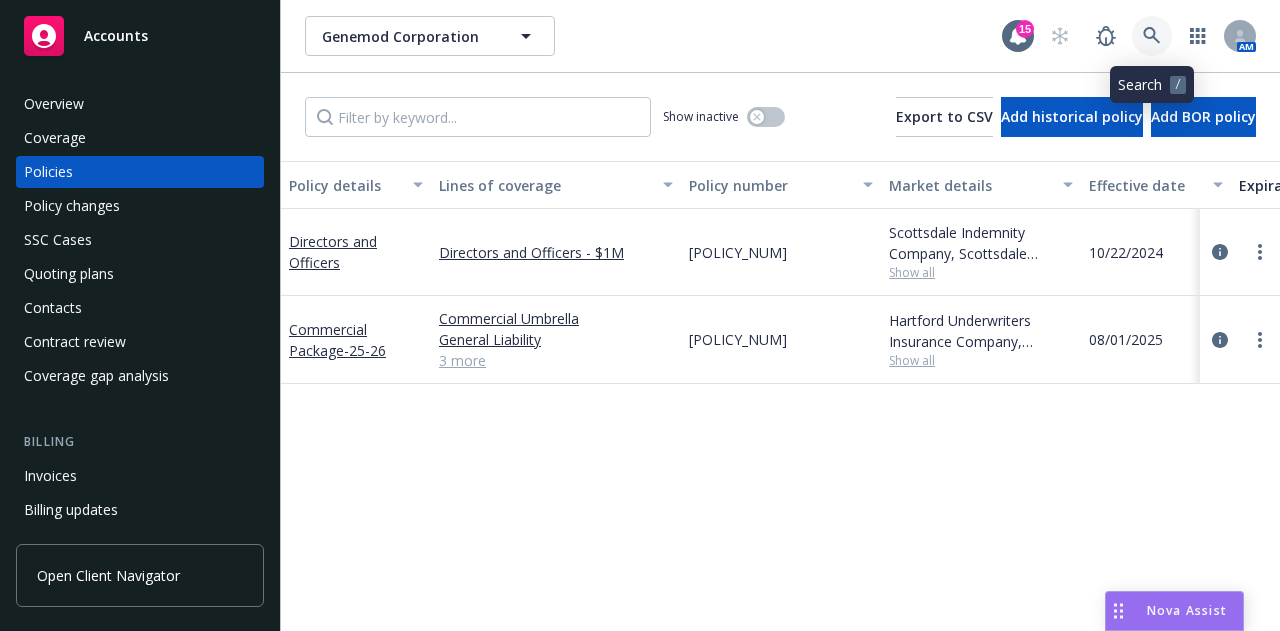 click at bounding box center [1152, 36] 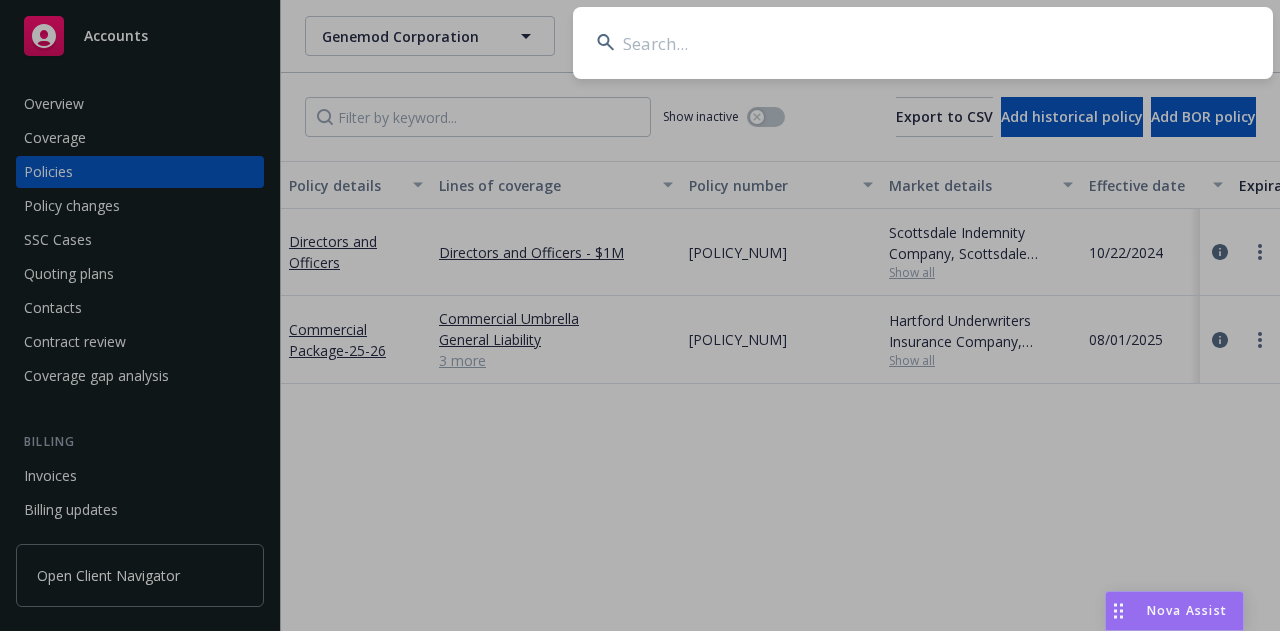 click at bounding box center [923, 43] 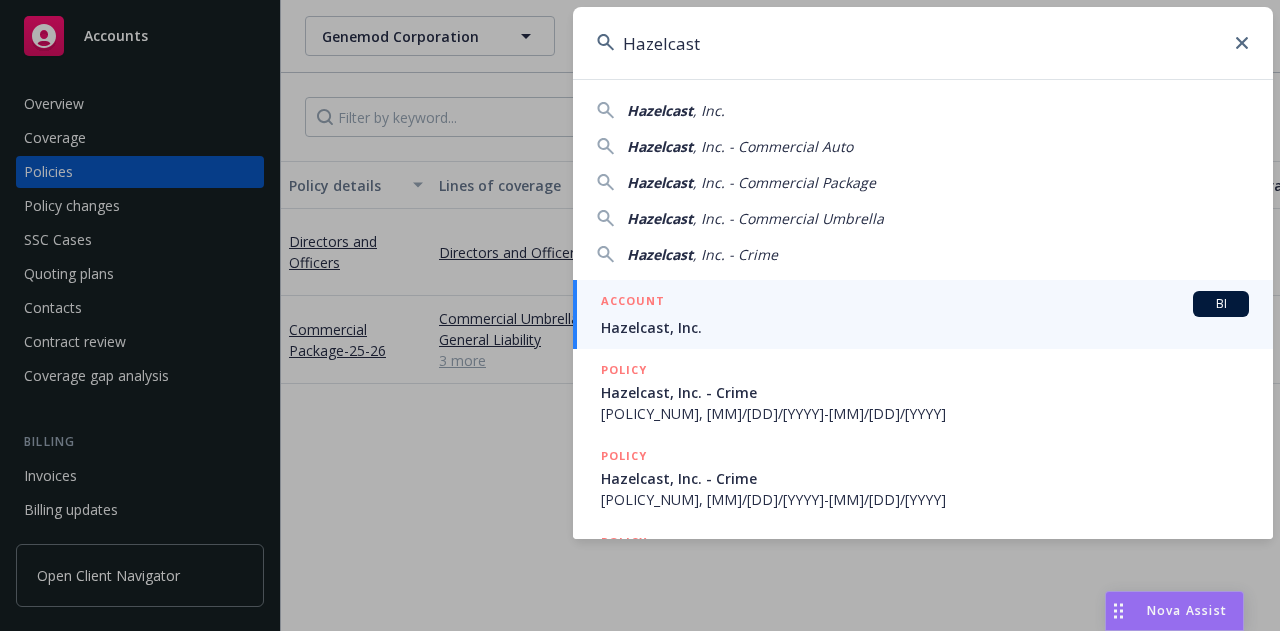 type on "Hazelcast" 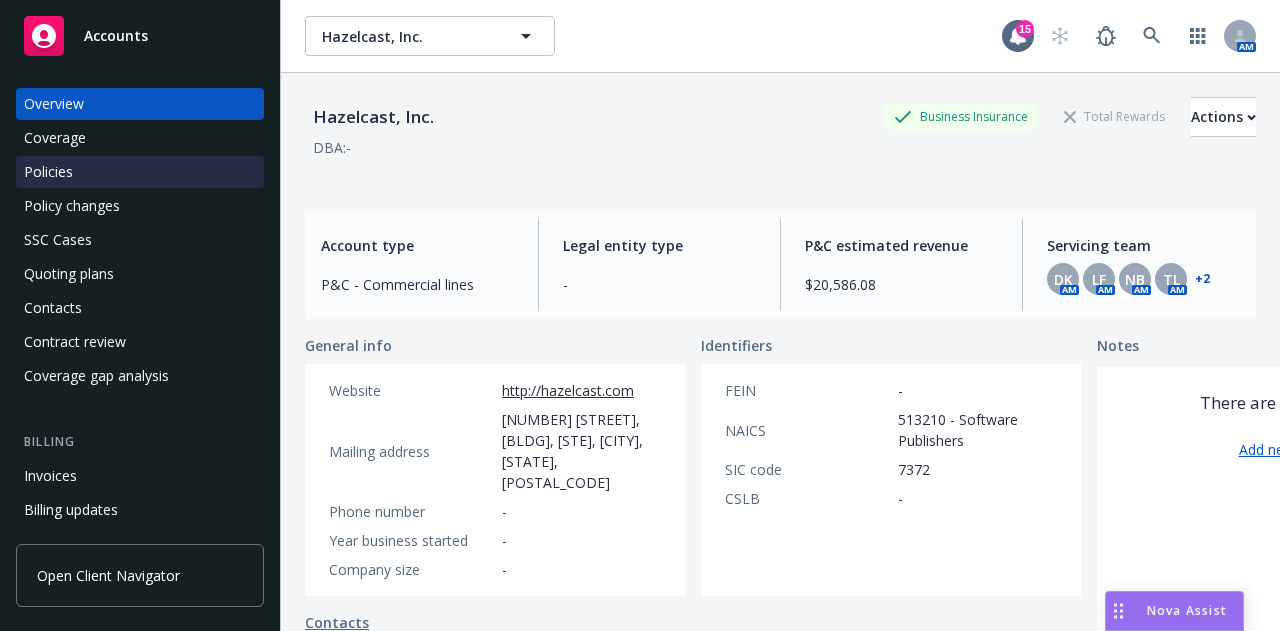 click on "Policies" at bounding box center [140, 172] 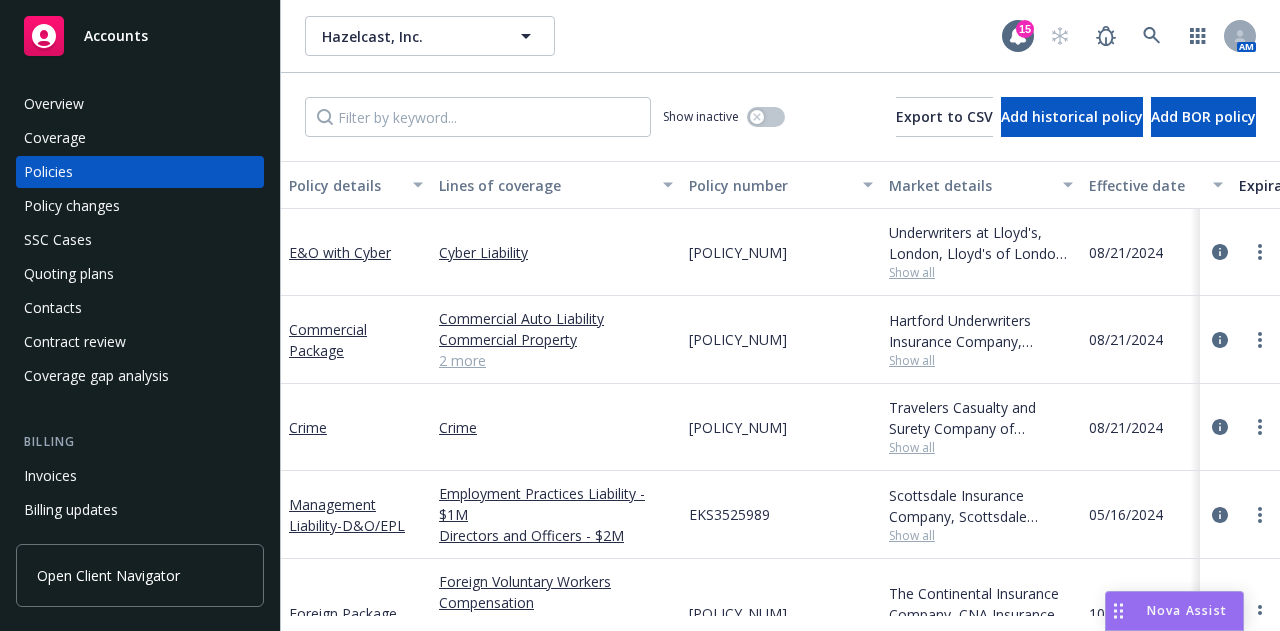 scroll, scrollTop: 67, scrollLeft: 0, axis: vertical 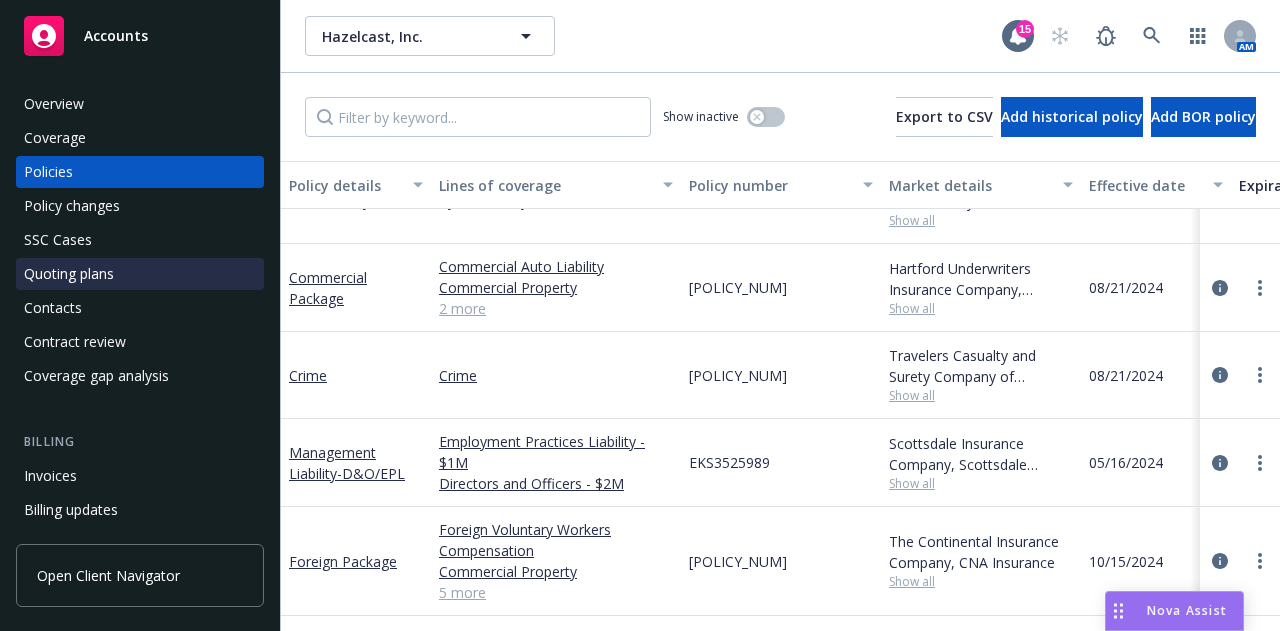 click on "Quoting plans" at bounding box center [69, 274] 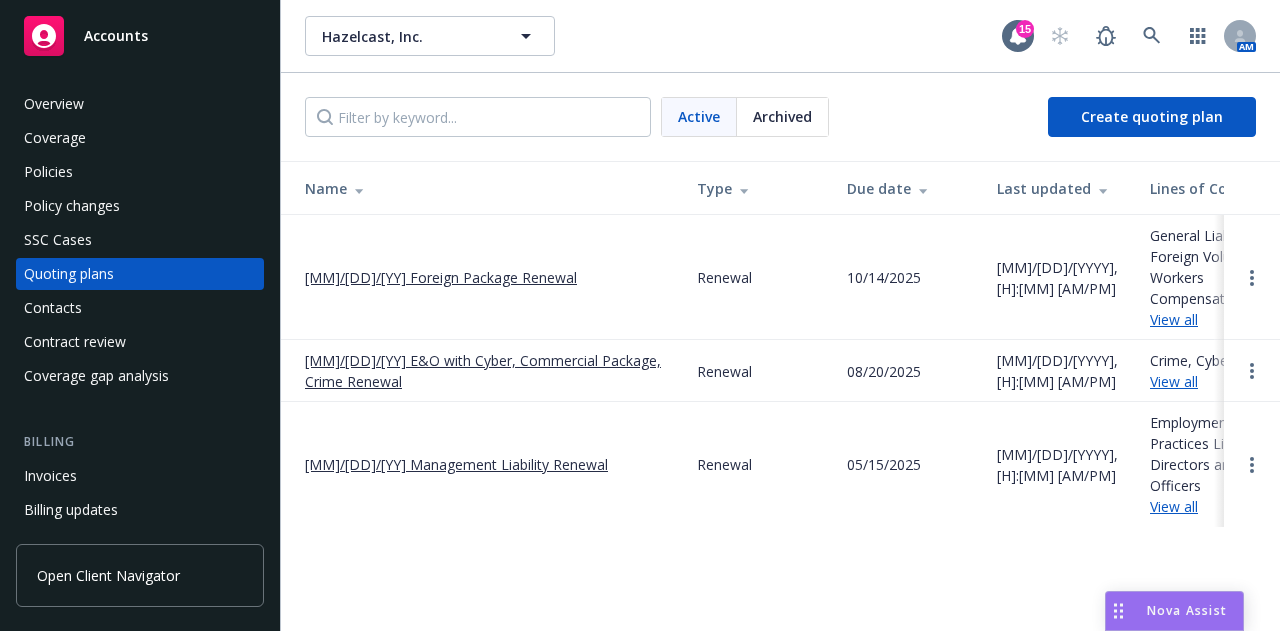 click on "[MM]/[DD]/[YY] Management Liability Renewal" at bounding box center [456, 464] 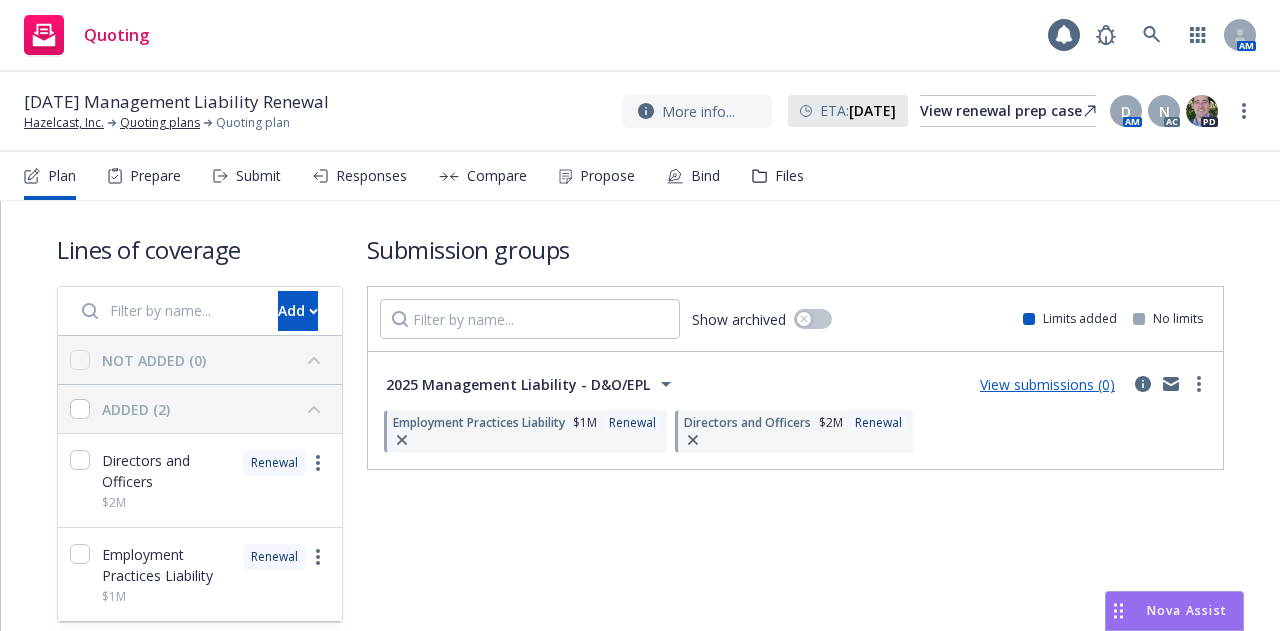 scroll, scrollTop: 0, scrollLeft: 0, axis: both 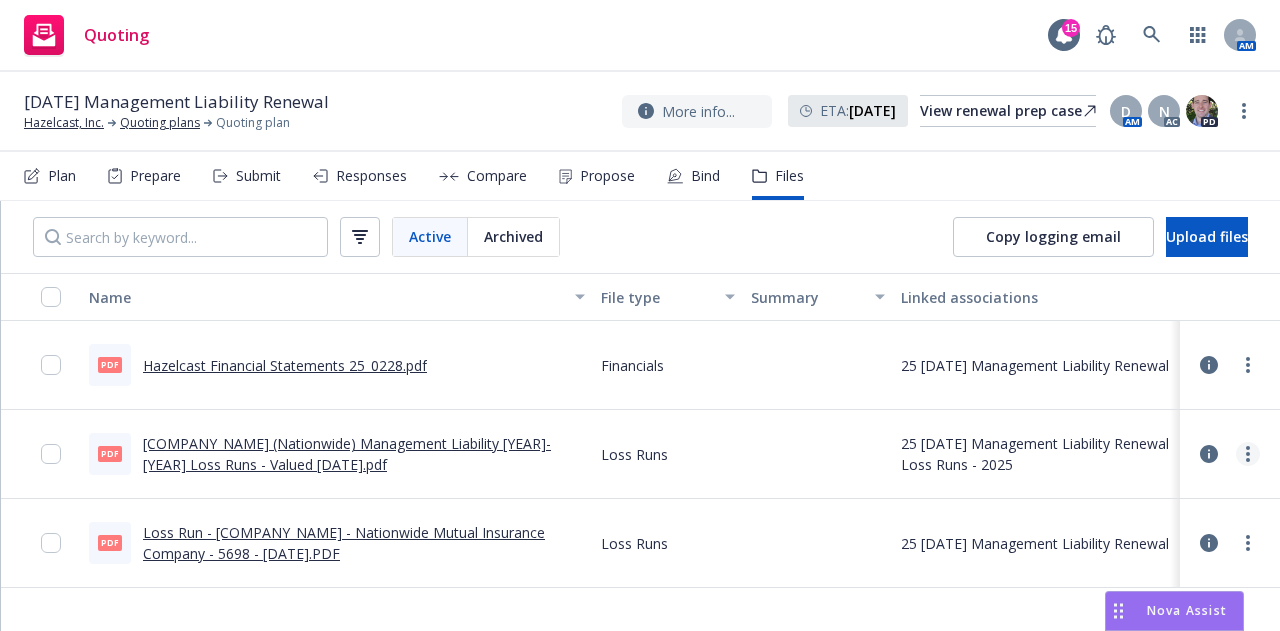 click at bounding box center [1248, 454] 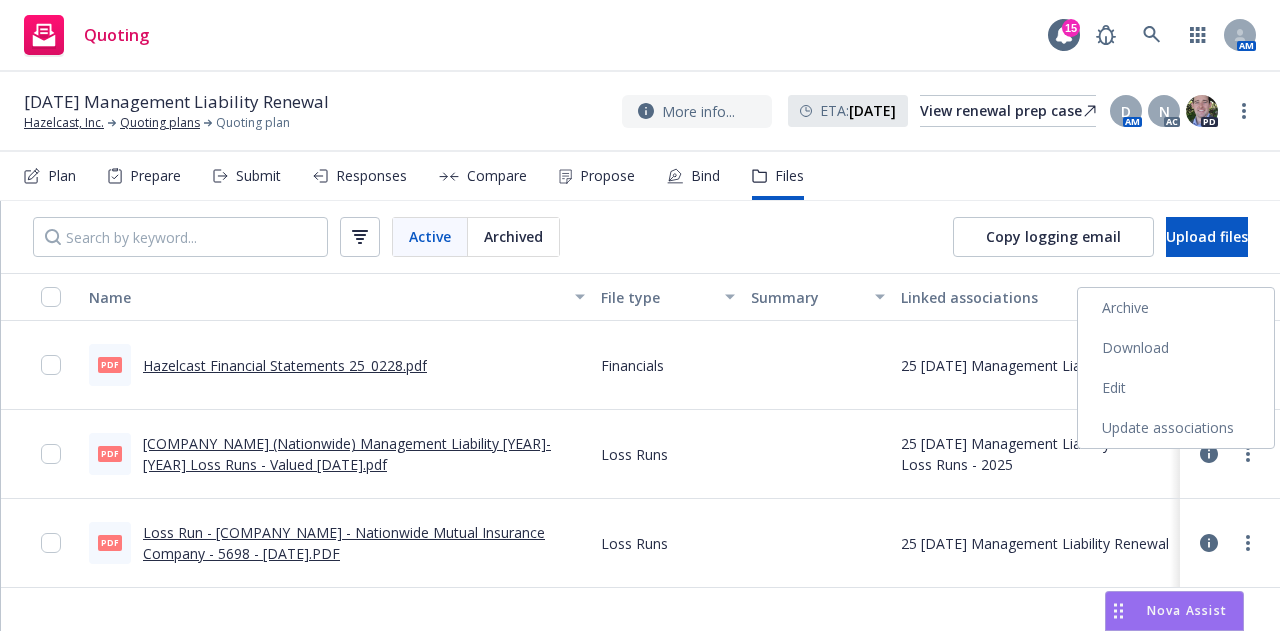 click on "Download" at bounding box center [1176, 348] 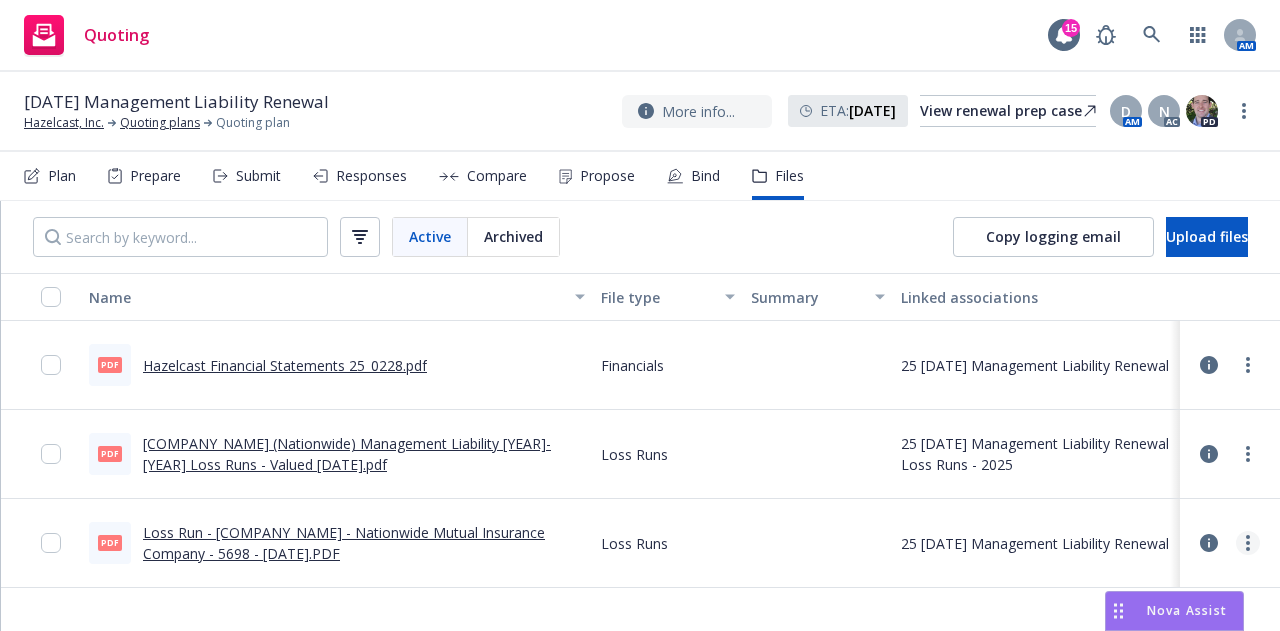 click at bounding box center [1248, 543] 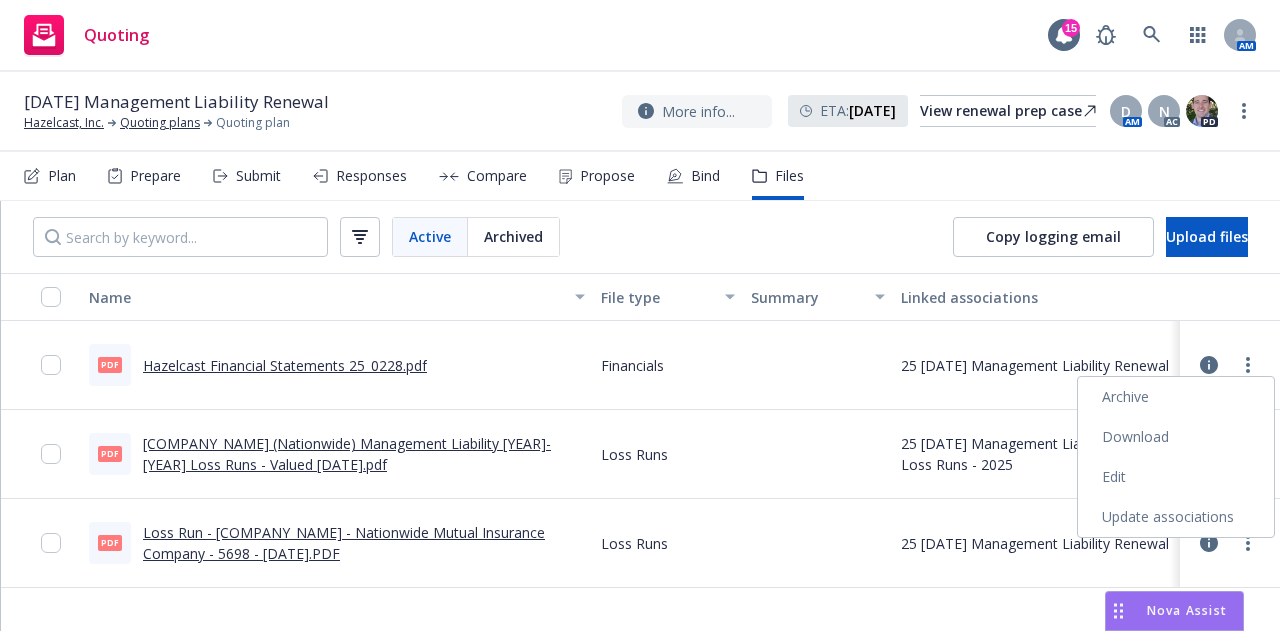 click on "Download" at bounding box center (1176, 437) 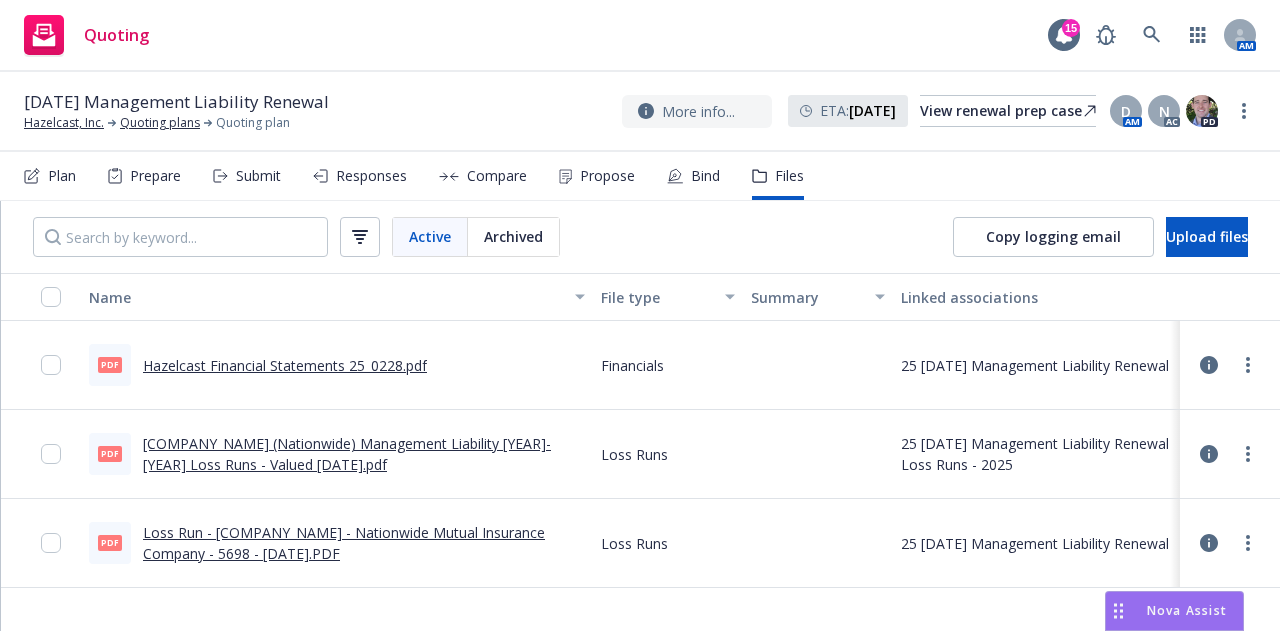 click on "Quoting 15 AM" at bounding box center [640, 36] 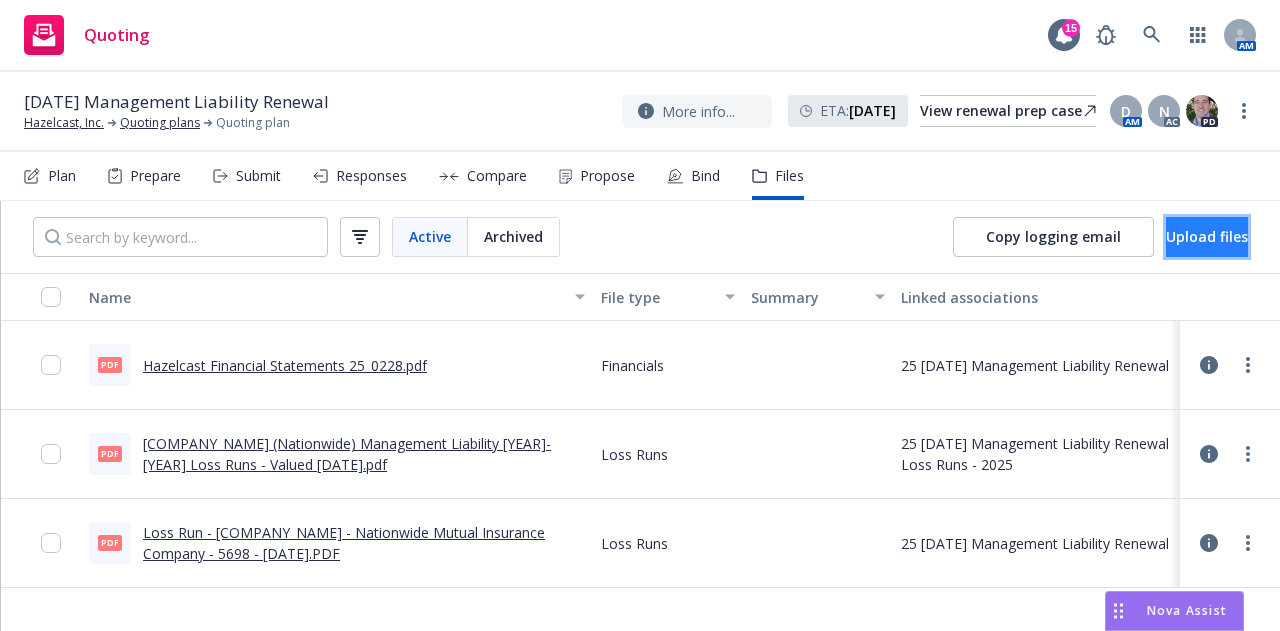 click on "Upload files" at bounding box center (1207, 236) 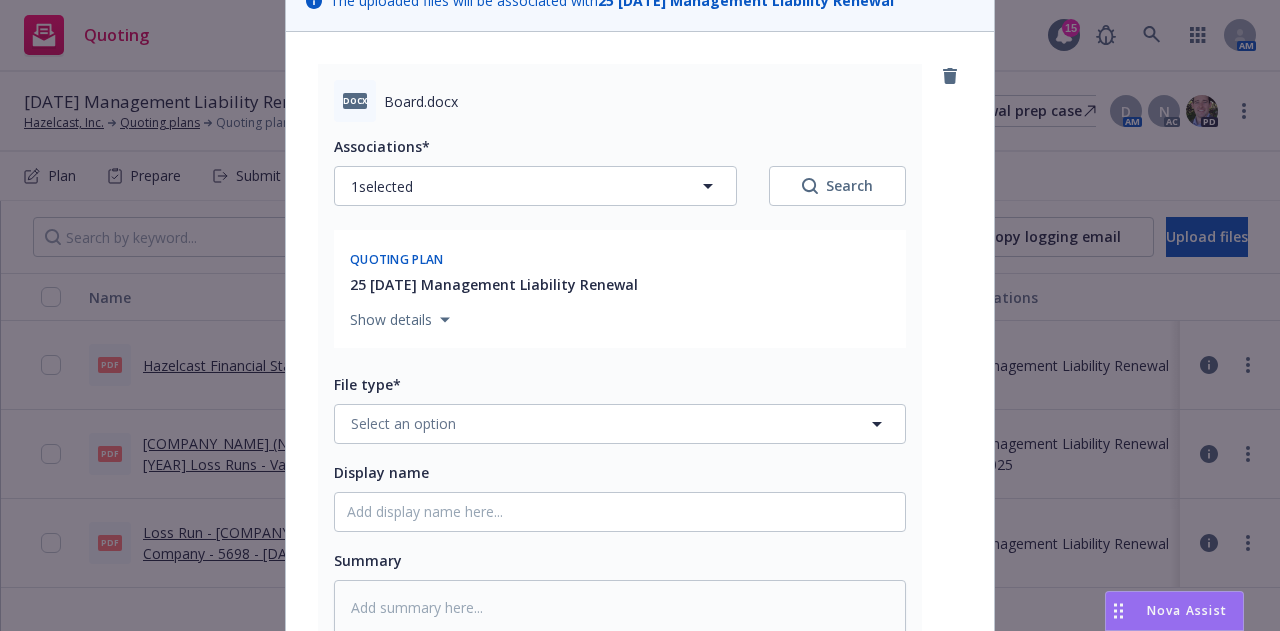 scroll, scrollTop: 200, scrollLeft: 0, axis: vertical 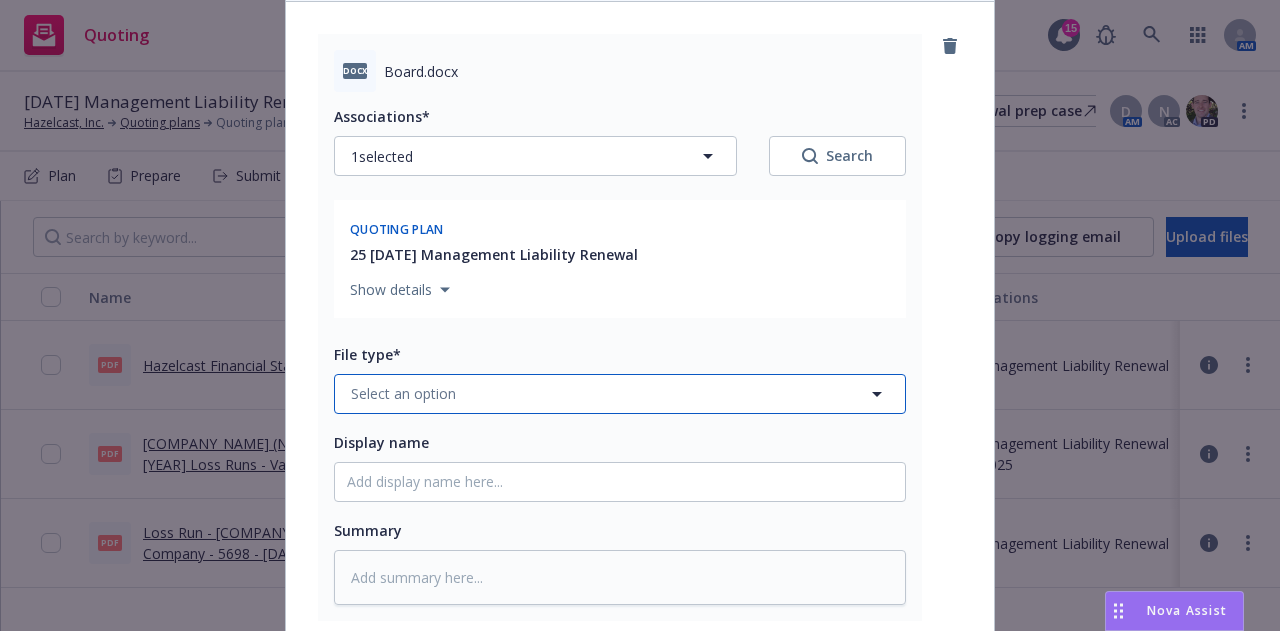 click on "Select an option" at bounding box center [620, 394] 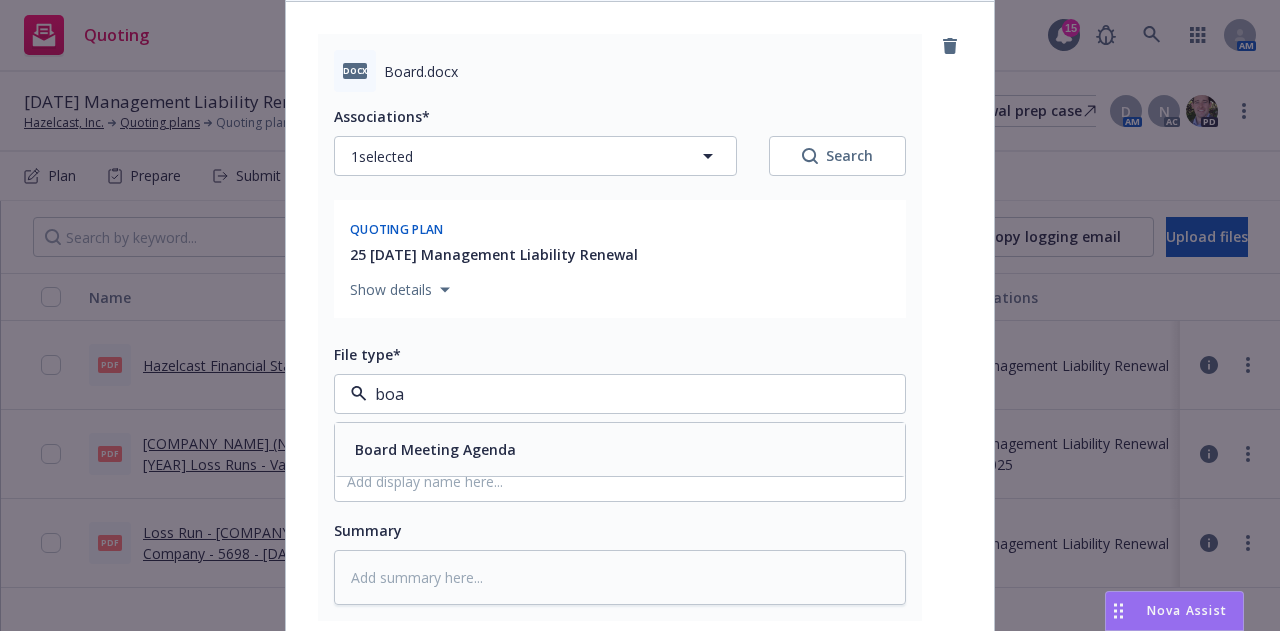 drag, startPoint x: 496, startPoint y: 395, endPoint x: 337, endPoint y: 395, distance: 159 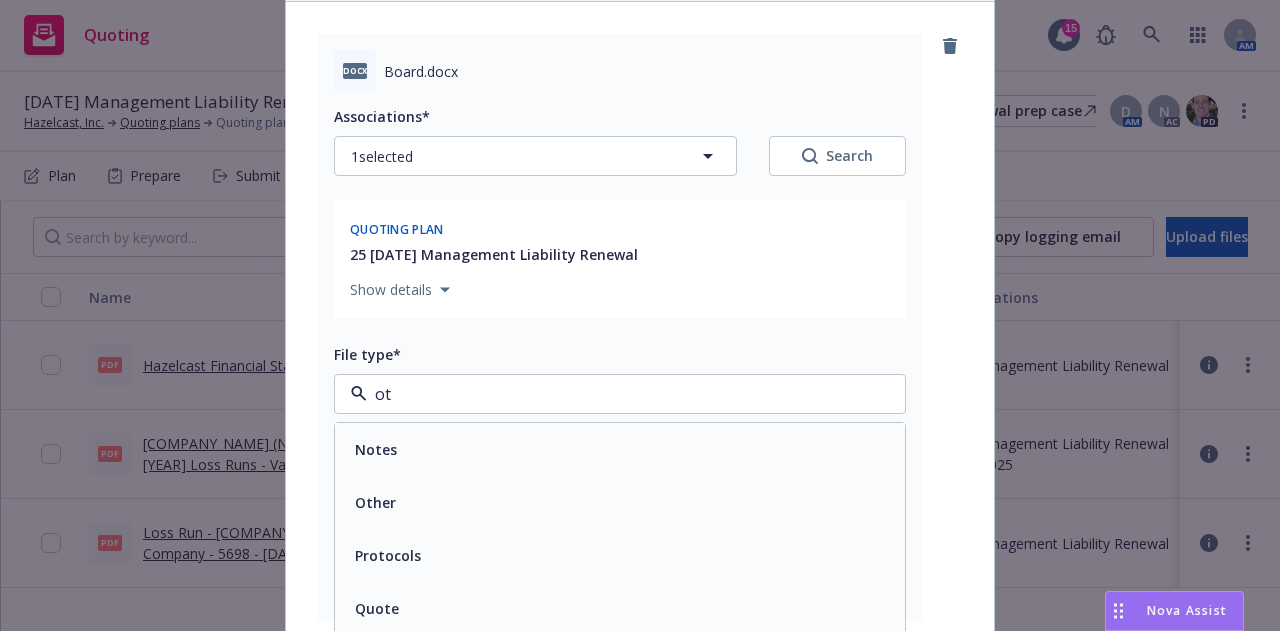 type on "oty" 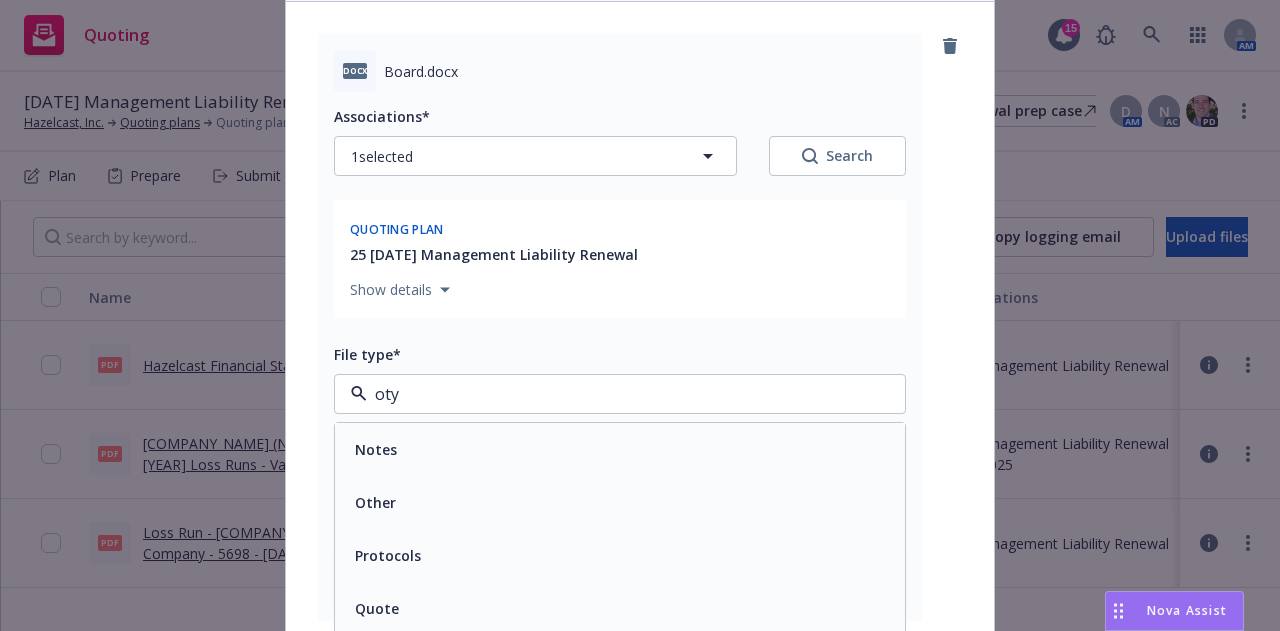 type on "x" 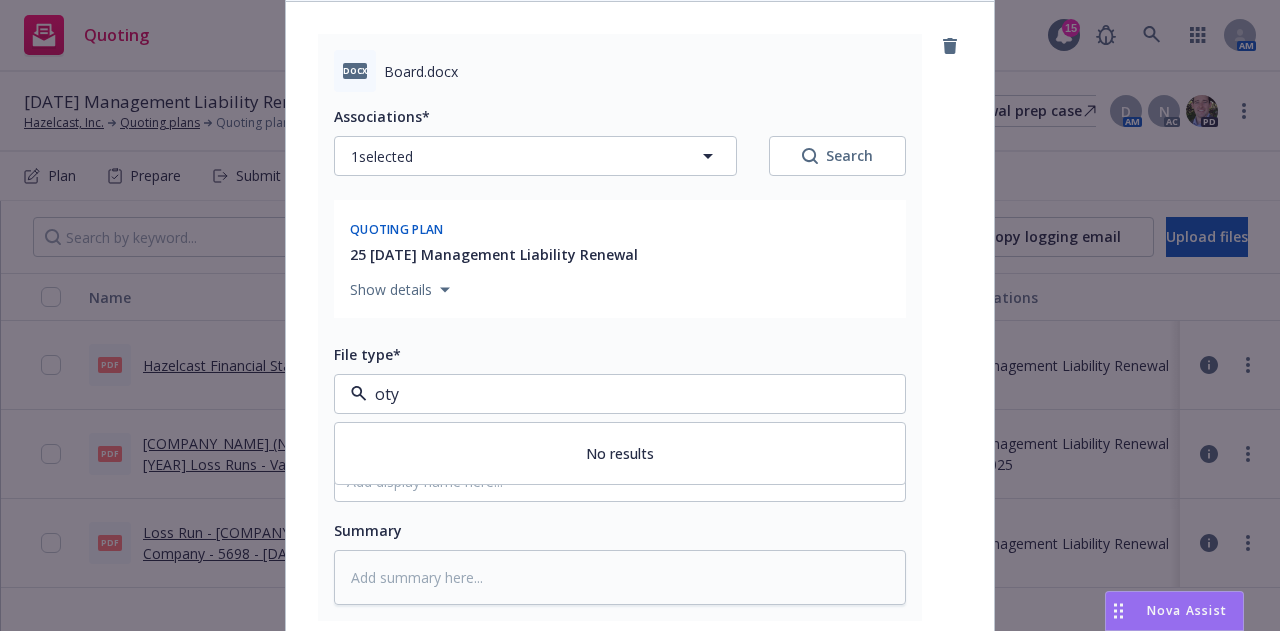 type on "ot" 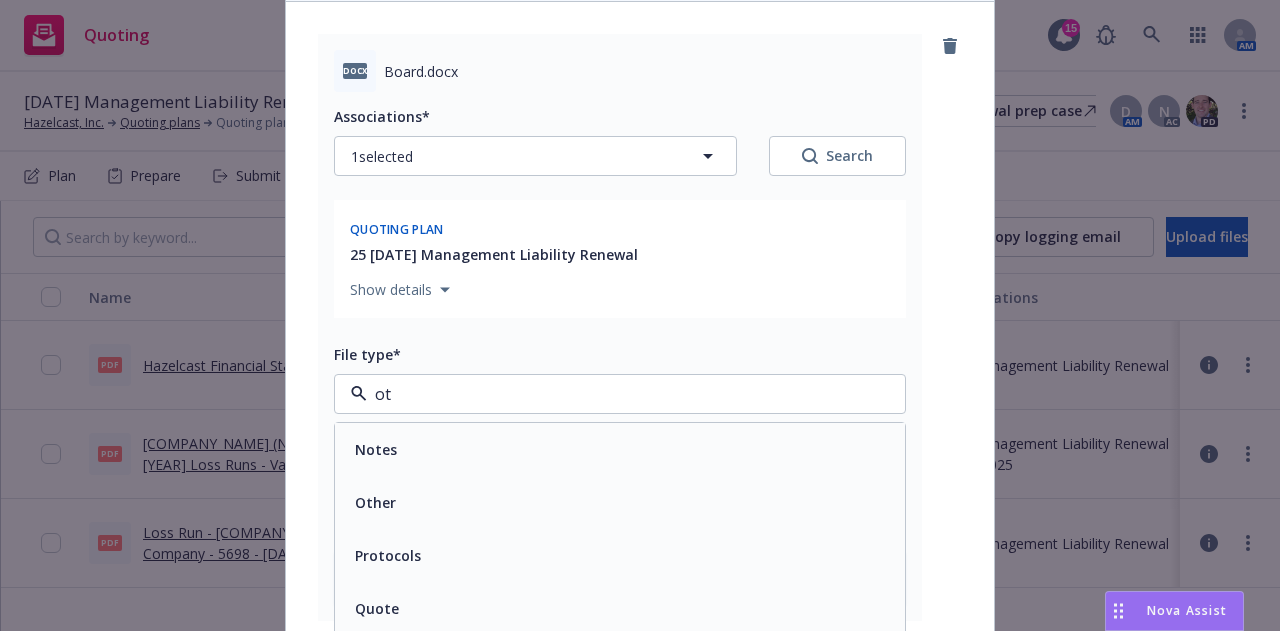click on "Other" at bounding box center [620, 502] 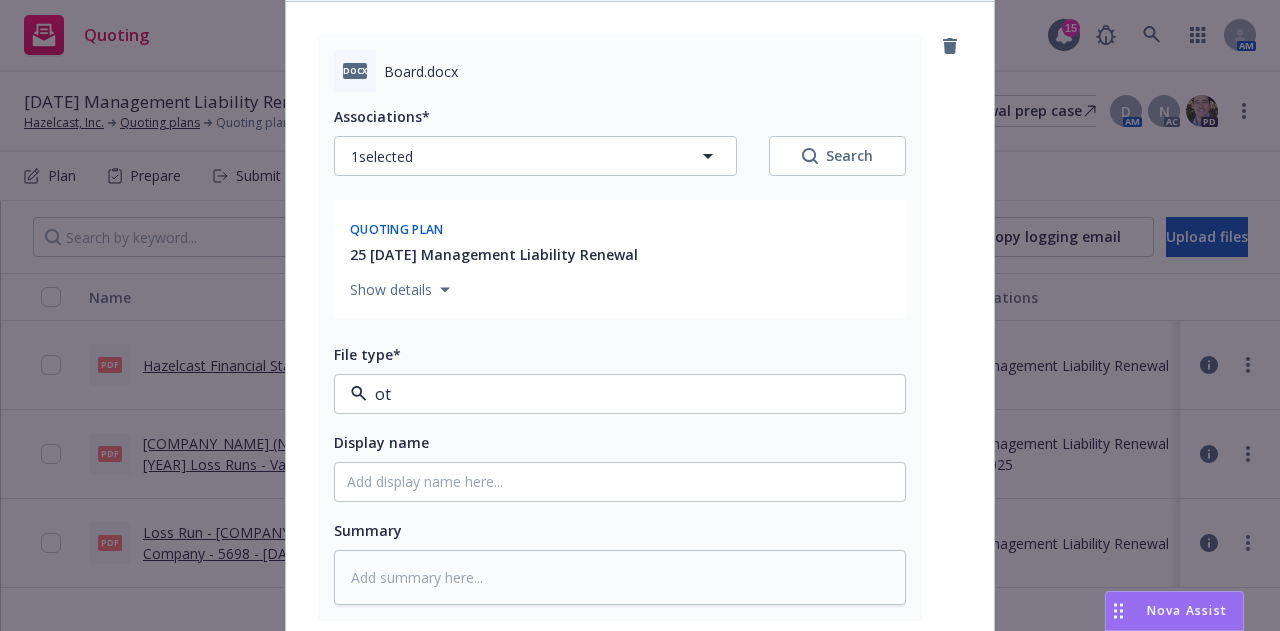 type on "x" 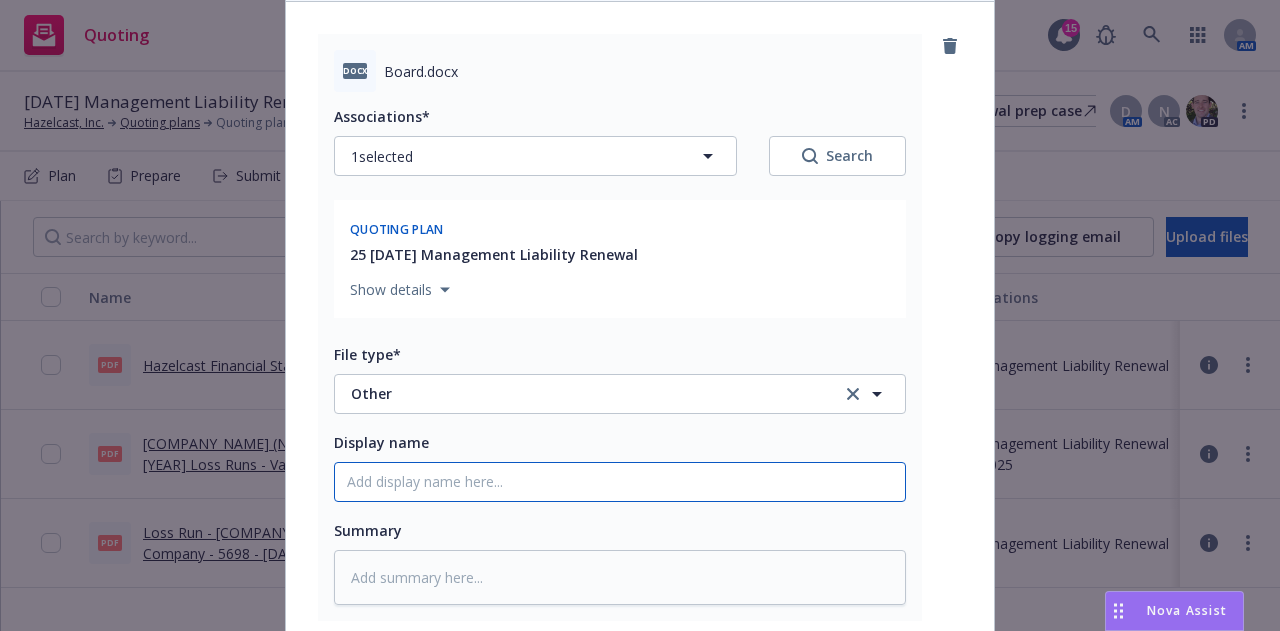 click on "Display name" at bounding box center [620, 482] 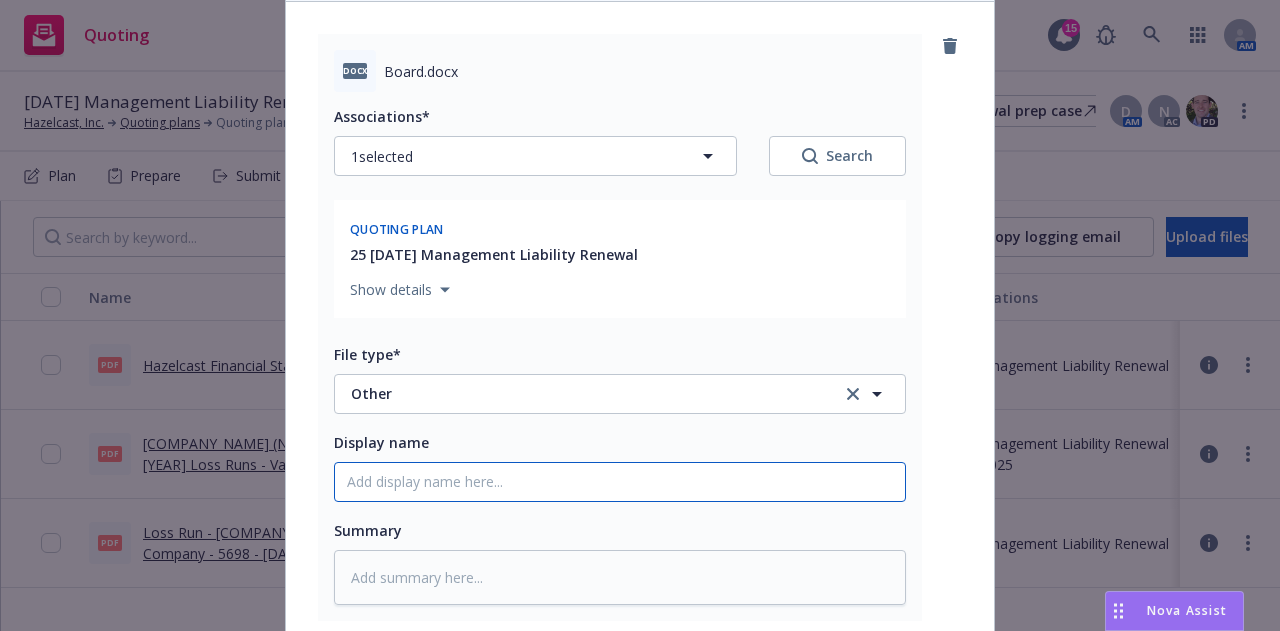 type on "Board  Roaster" 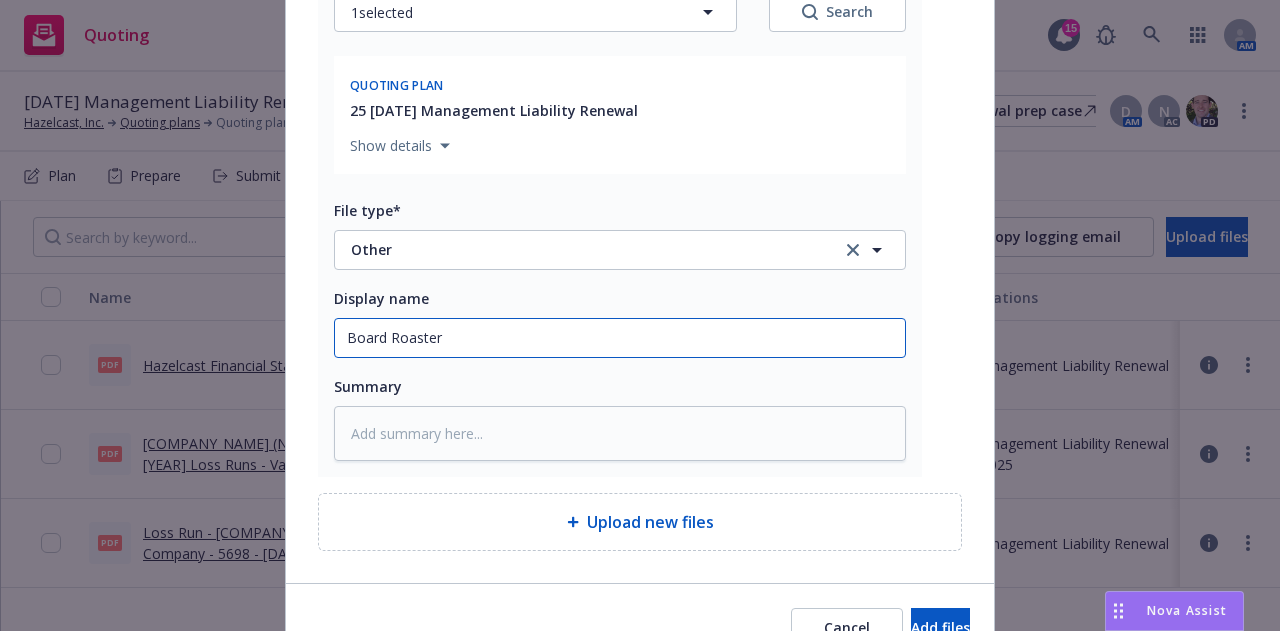 scroll, scrollTop: 450, scrollLeft: 0, axis: vertical 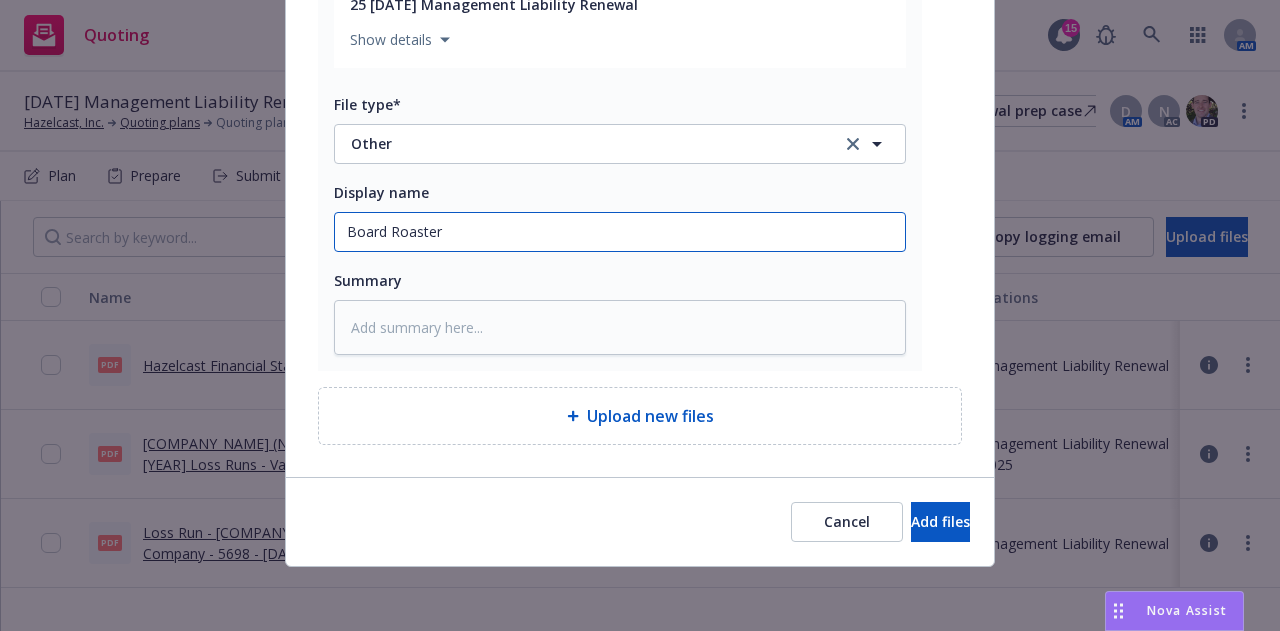 type on "x" 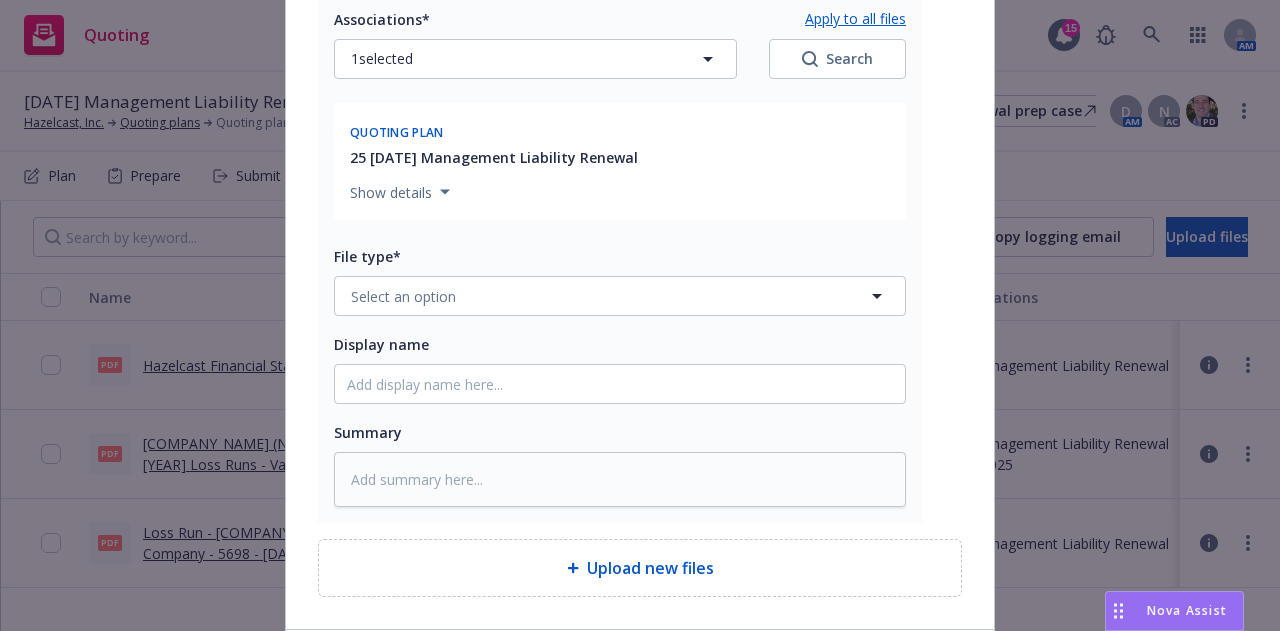 scroll, scrollTop: 950, scrollLeft: 0, axis: vertical 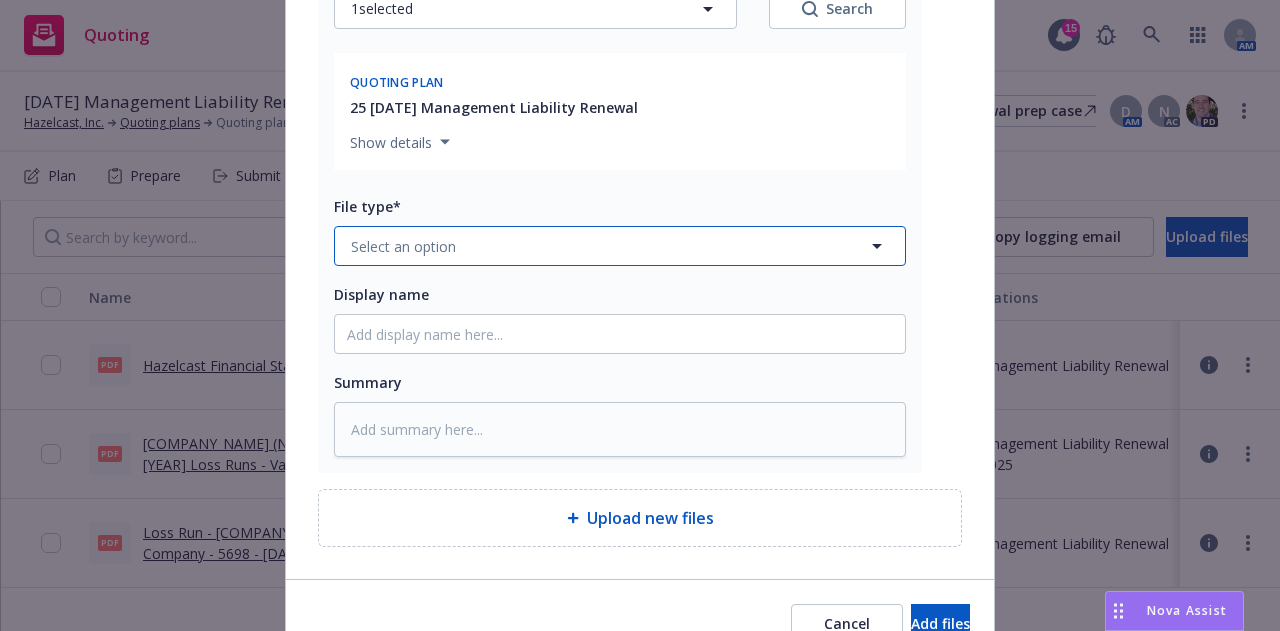 click on "Select an option" at bounding box center [620, 246] 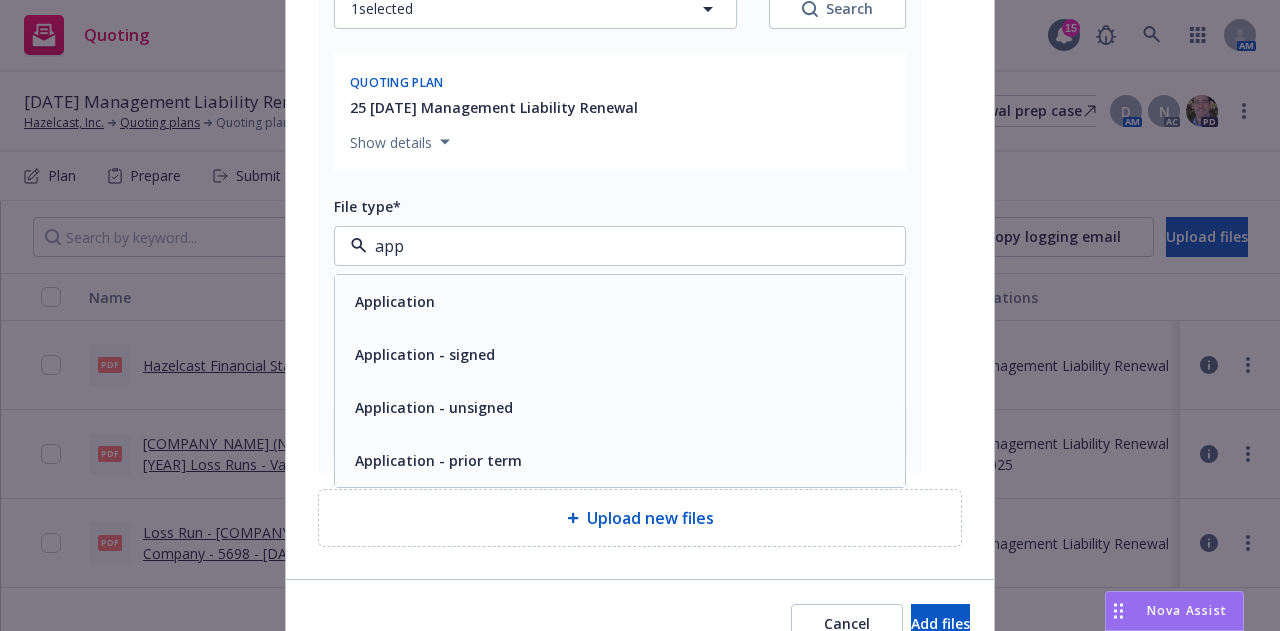 type on "appl" 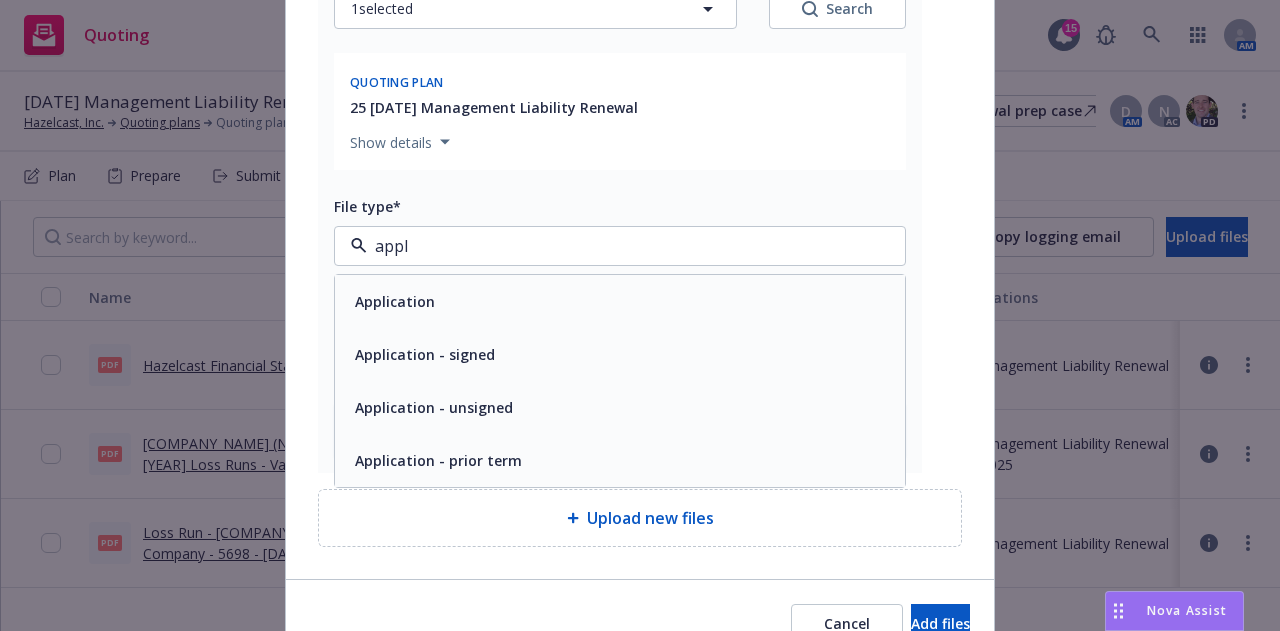 click on "Application - signed" at bounding box center [425, 354] 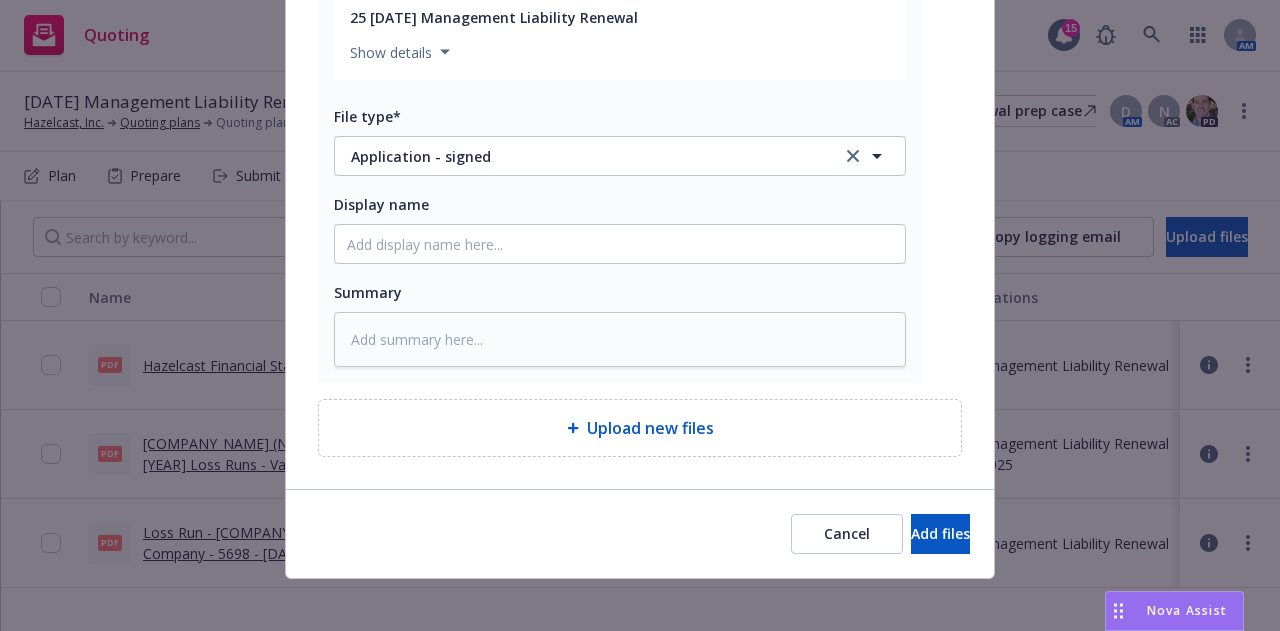scroll, scrollTop: 1052, scrollLeft: 0, axis: vertical 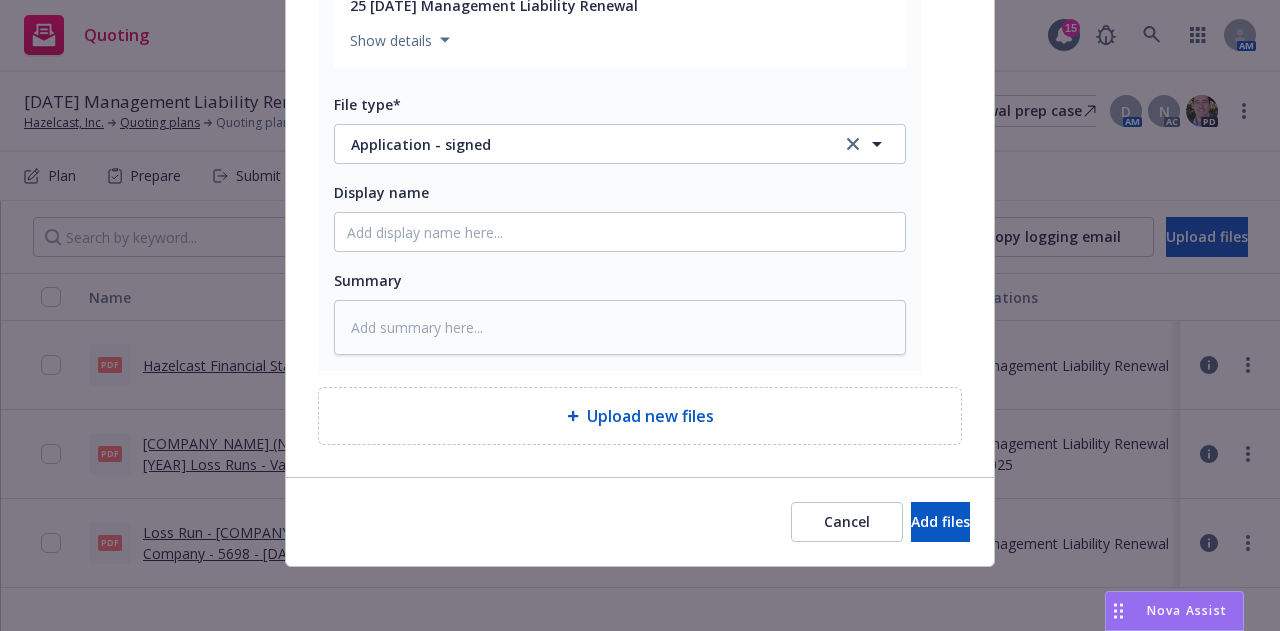 type on "x" 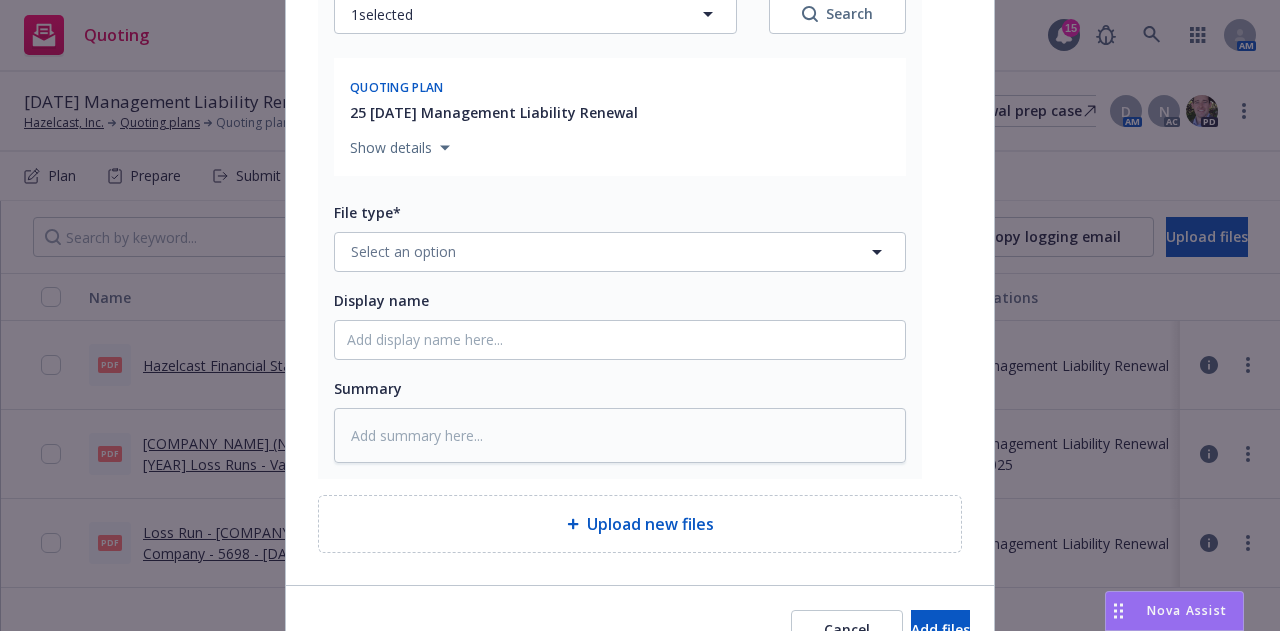 scroll, scrollTop: 1552, scrollLeft: 0, axis: vertical 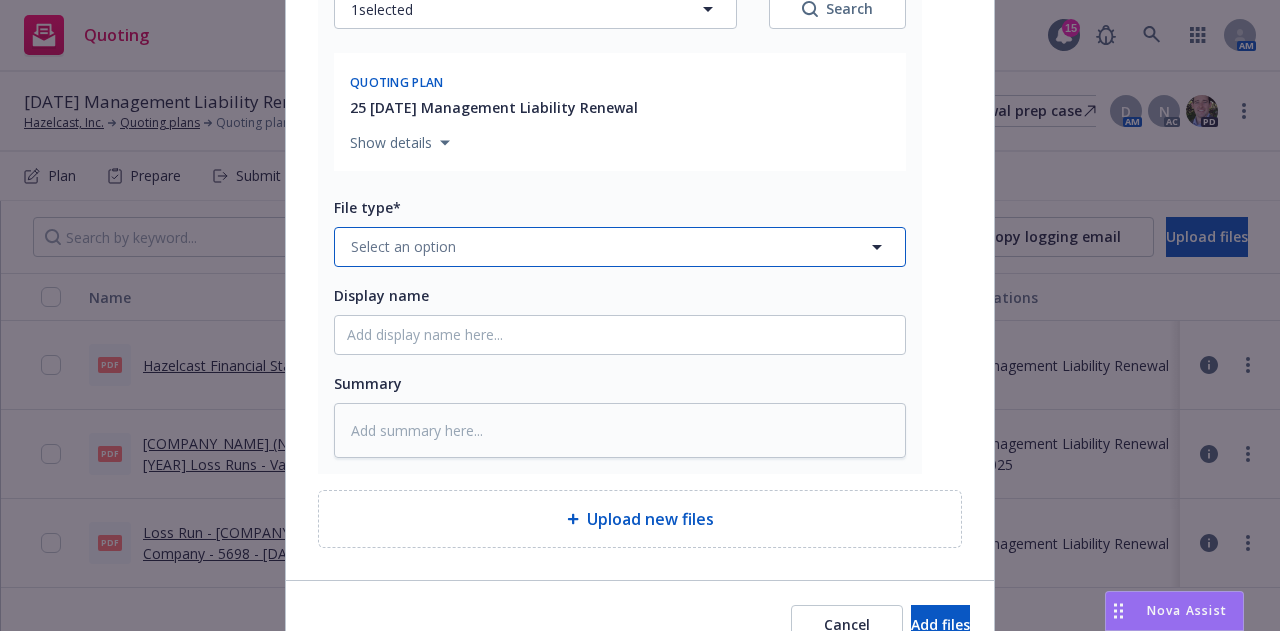 click on "Select an option" at bounding box center [403, 246] 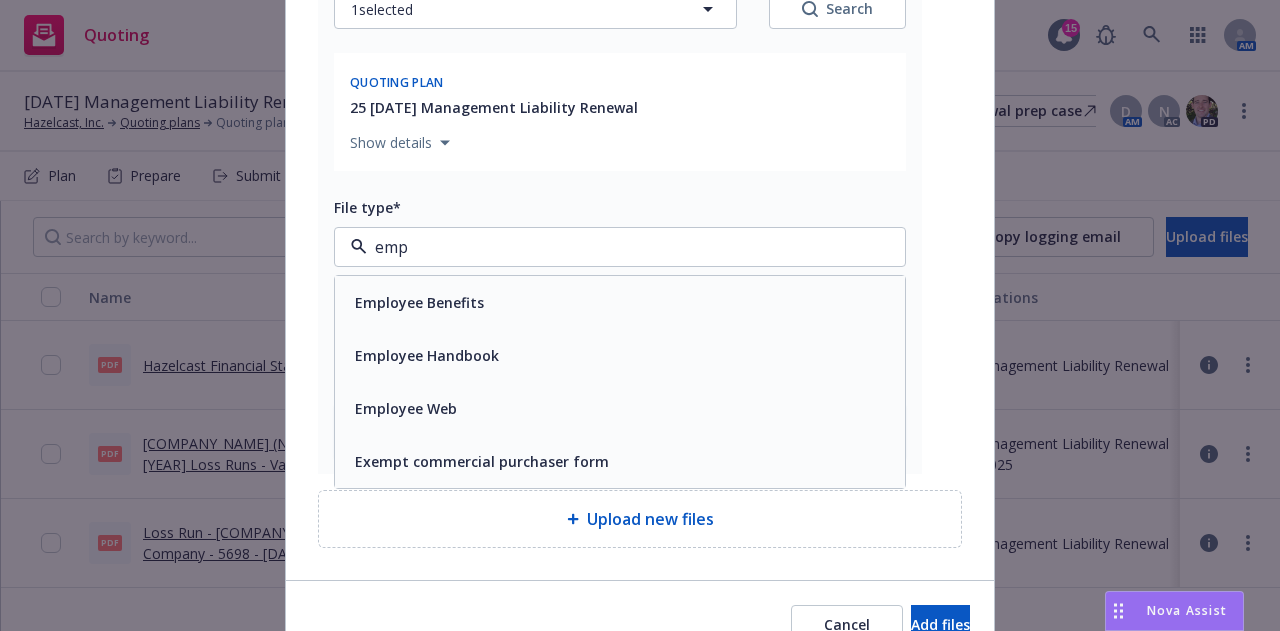 type on "empl" 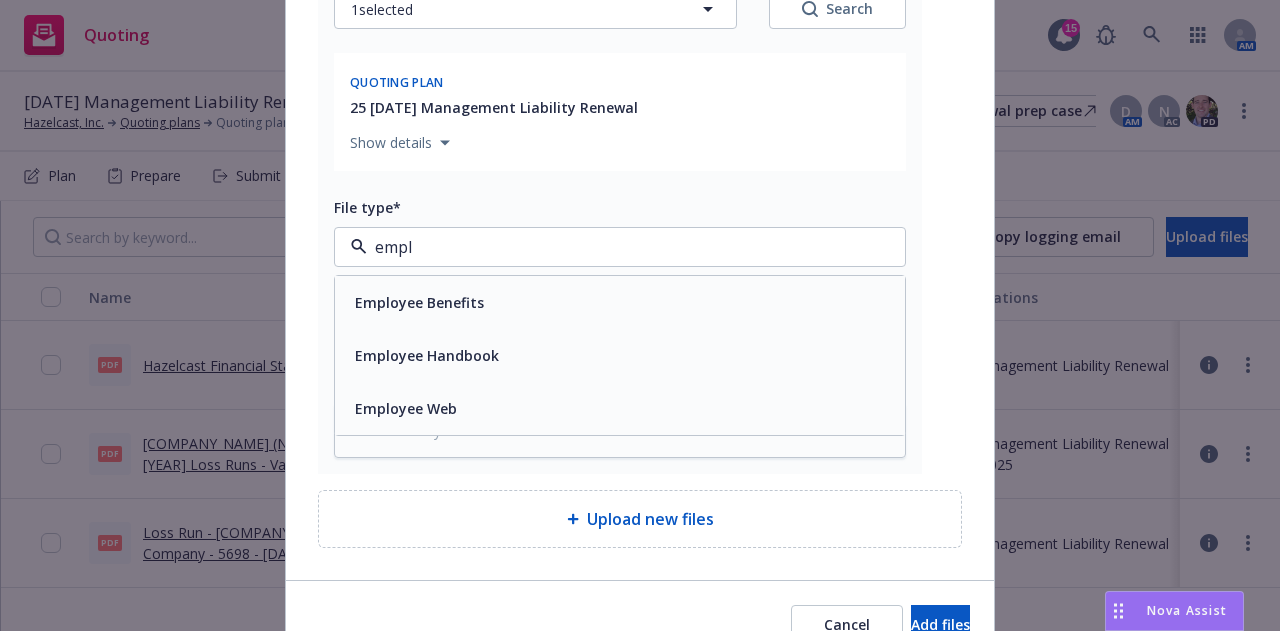 click on "Employee Handbook" at bounding box center [427, 355] 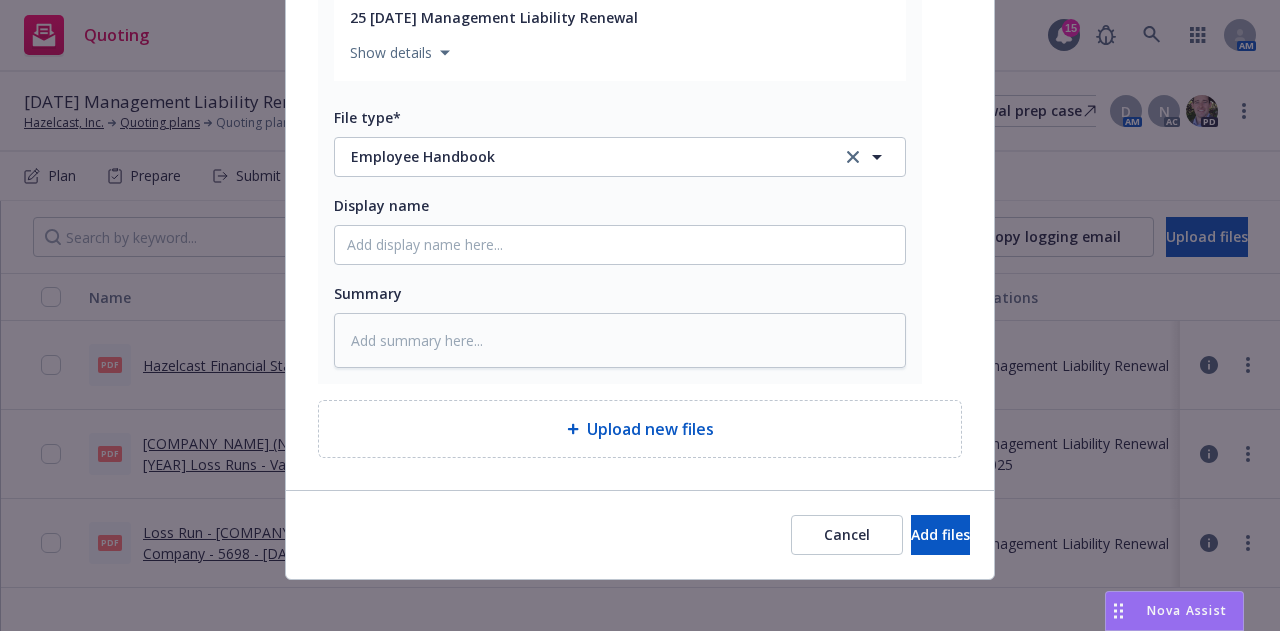 scroll, scrollTop: 1655, scrollLeft: 0, axis: vertical 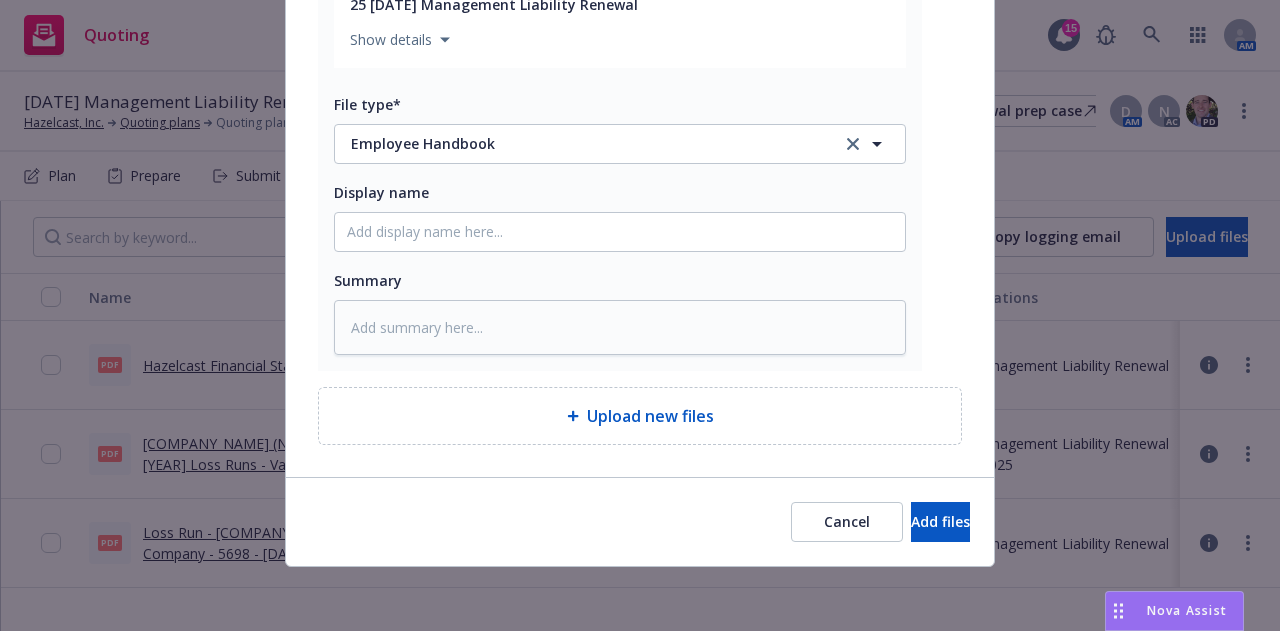 type on "x" 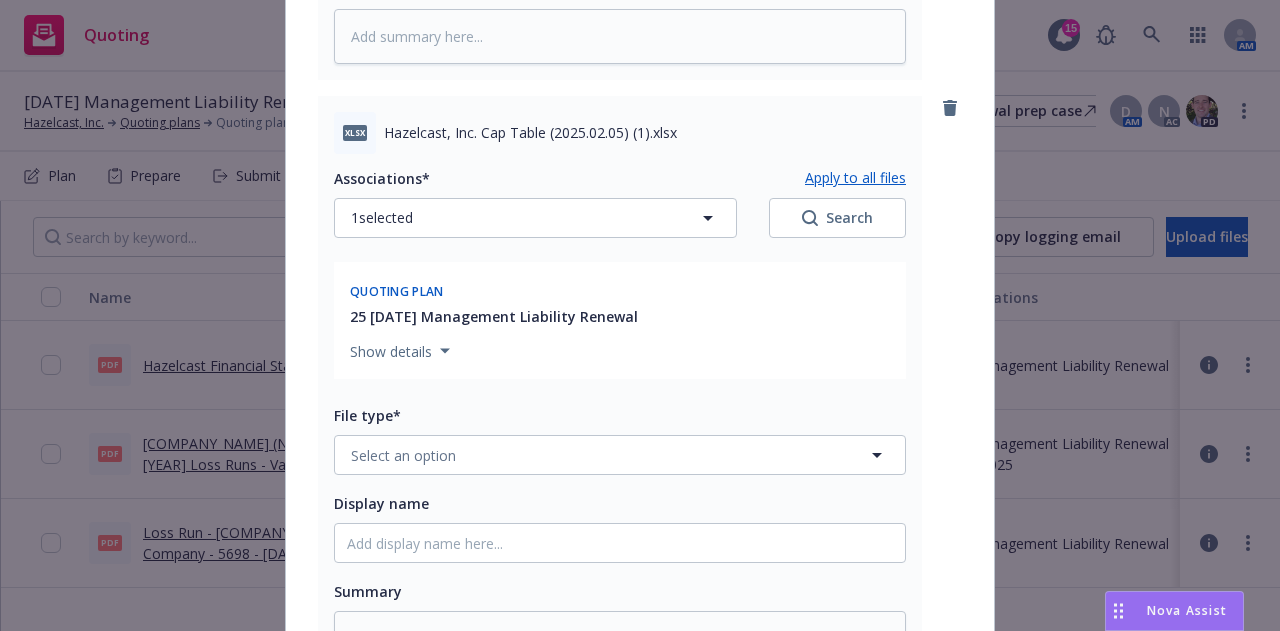 scroll, scrollTop: 2055, scrollLeft: 0, axis: vertical 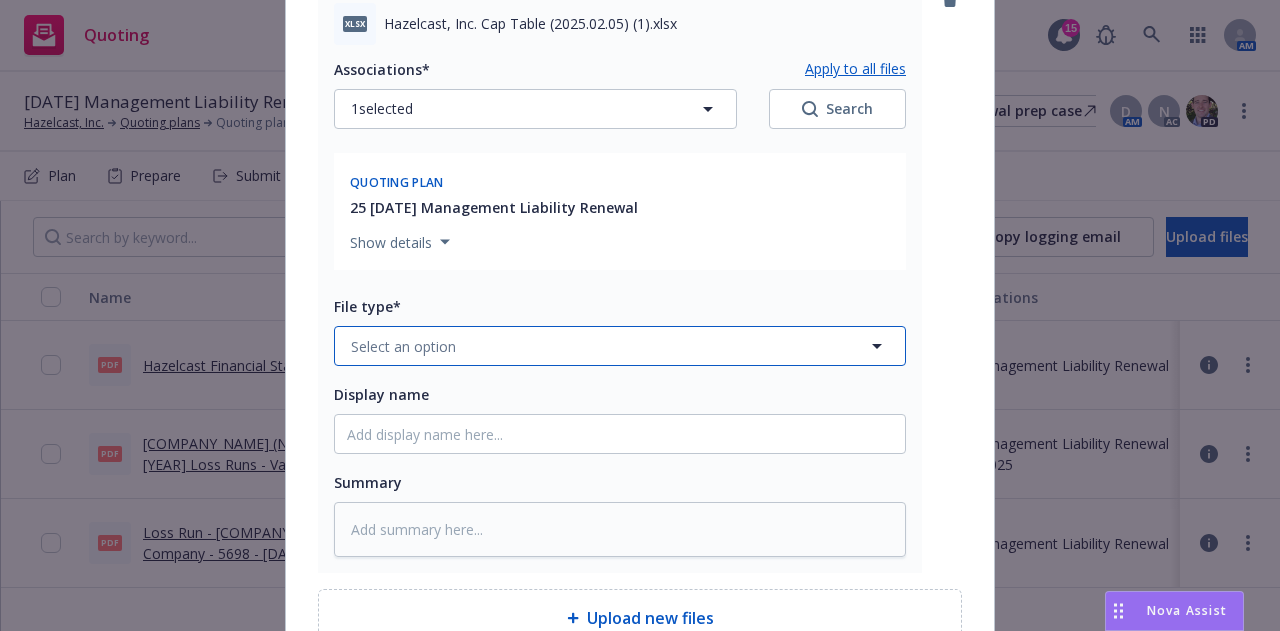 click on "Select an option" at bounding box center [403, 346] 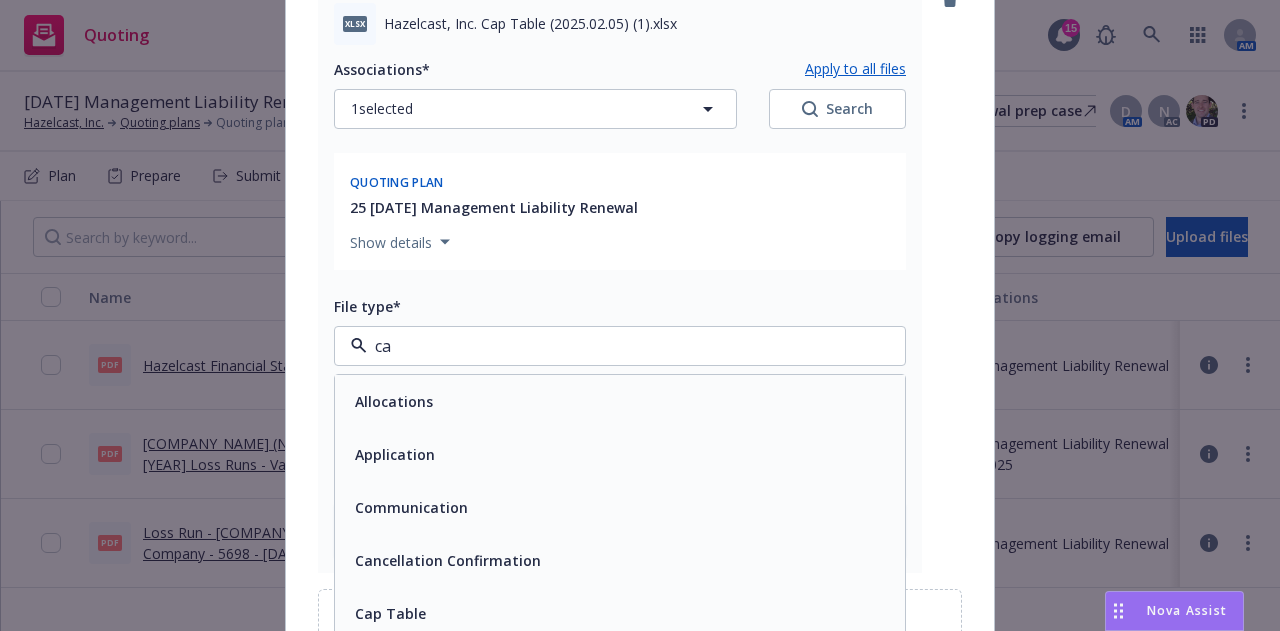 type on "cap" 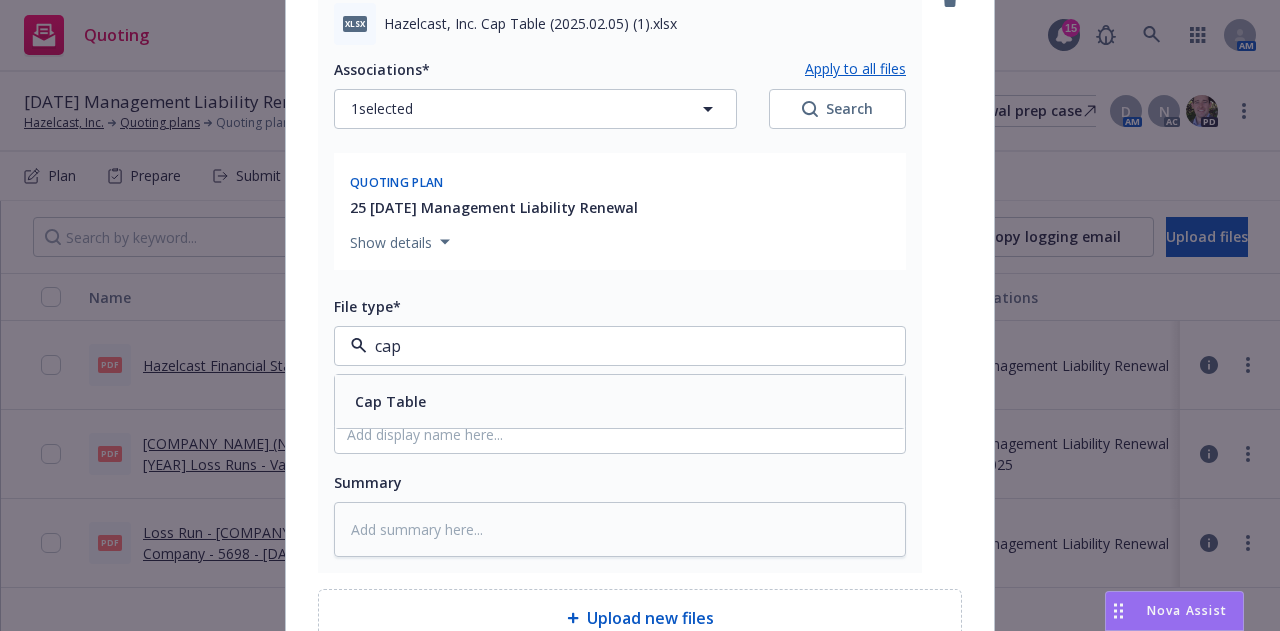 click on "Cap Table" at bounding box center [620, 401] 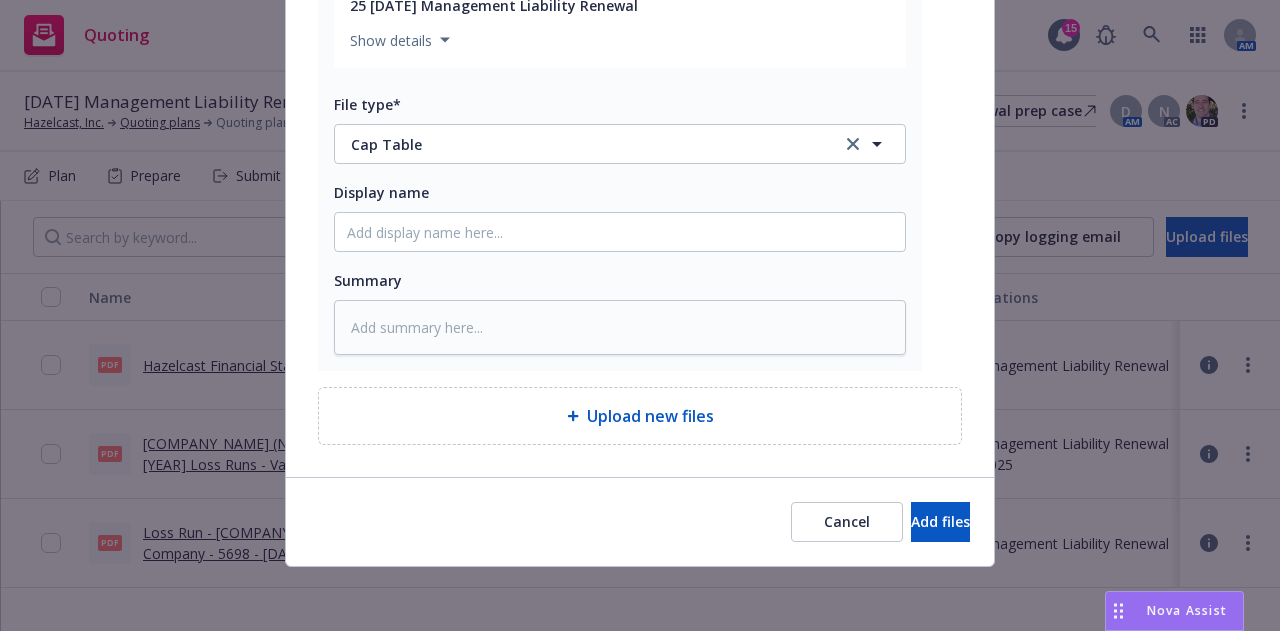scroll, scrollTop: 2257, scrollLeft: 0, axis: vertical 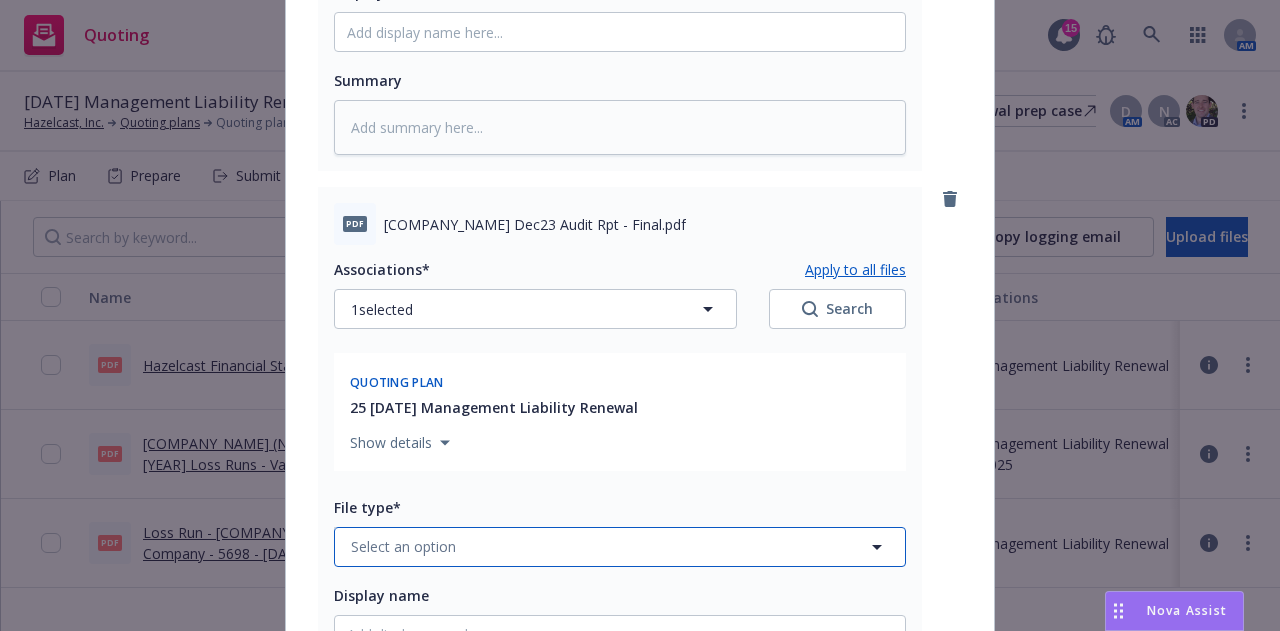 click on "Select an option" at bounding box center [403, 546] 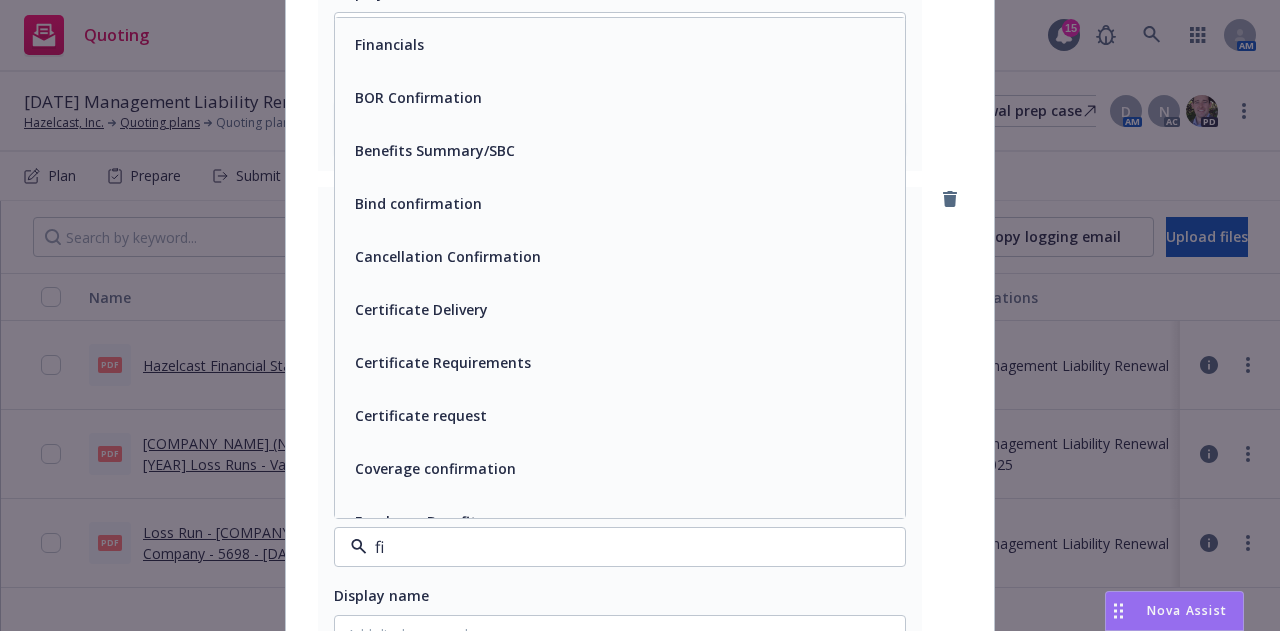 type on "fin" 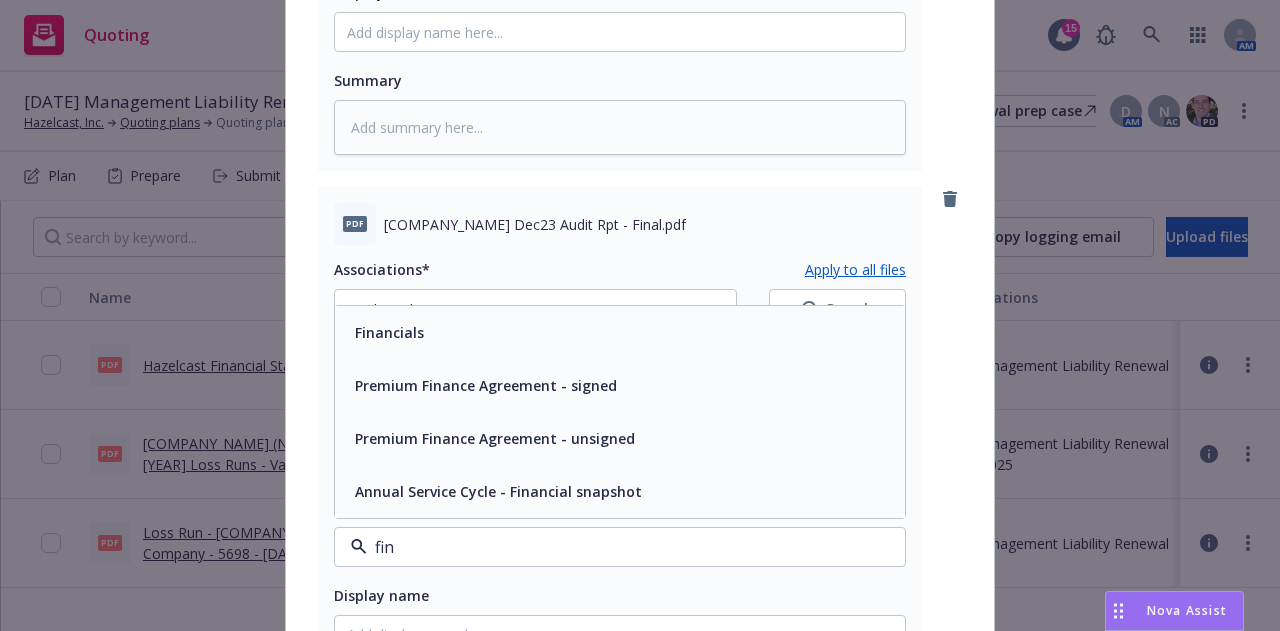 click on "Financials" at bounding box center [620, 332] 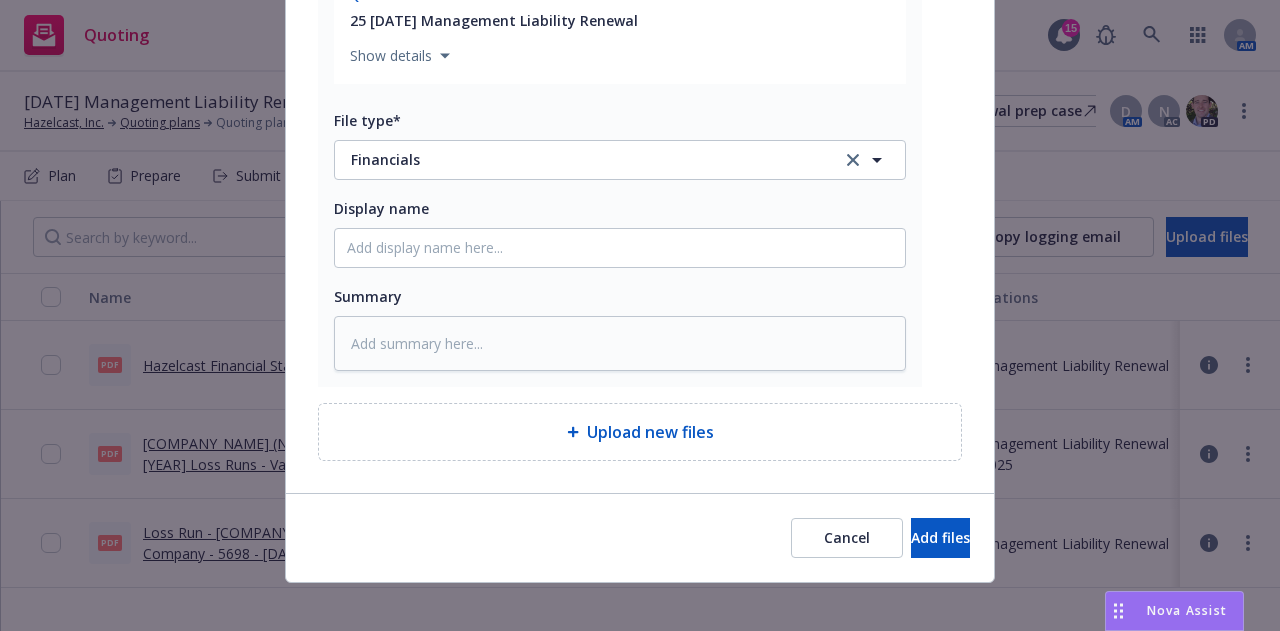 scroll, scrollTop: 2860, scrollLeft: 0, axis: vertical 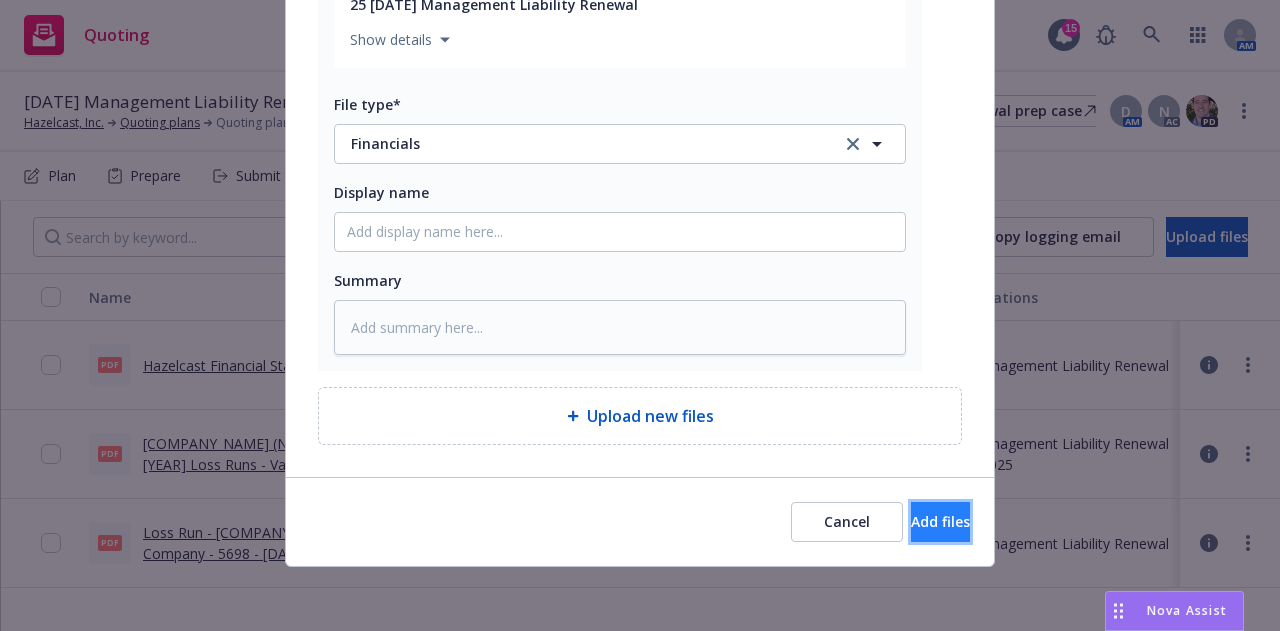 click on "Add files" at bounding box center [940, 521] 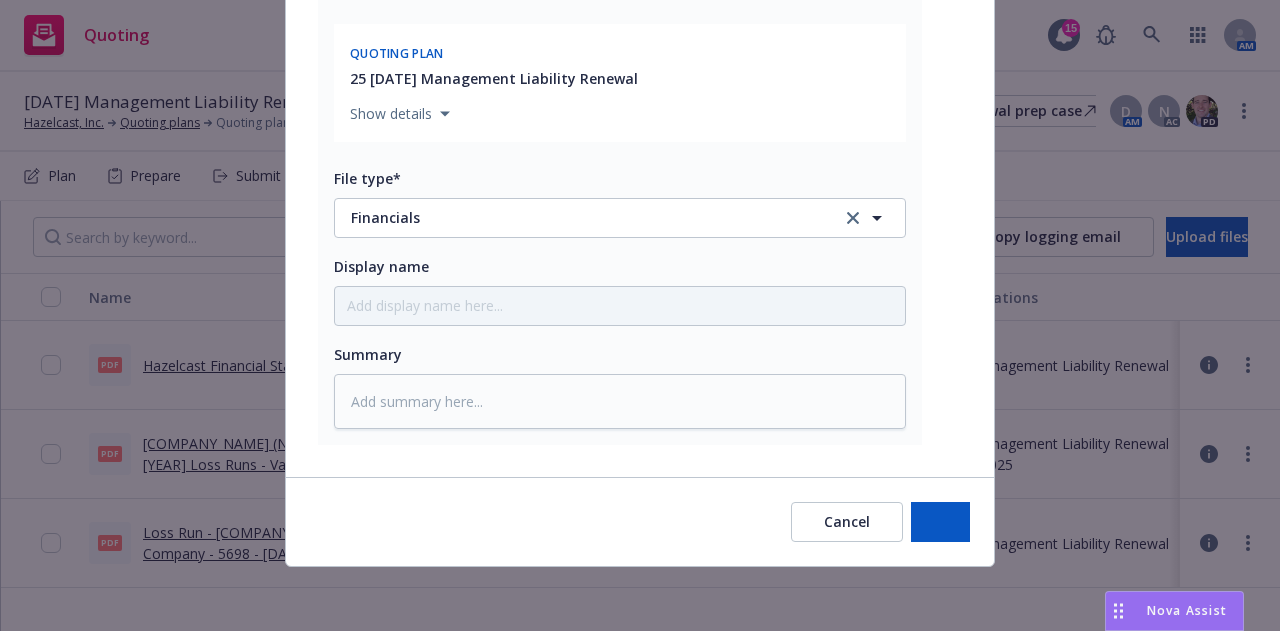 scroll, scrollTop: 2786, scrollLeft: 0, axis: vertical 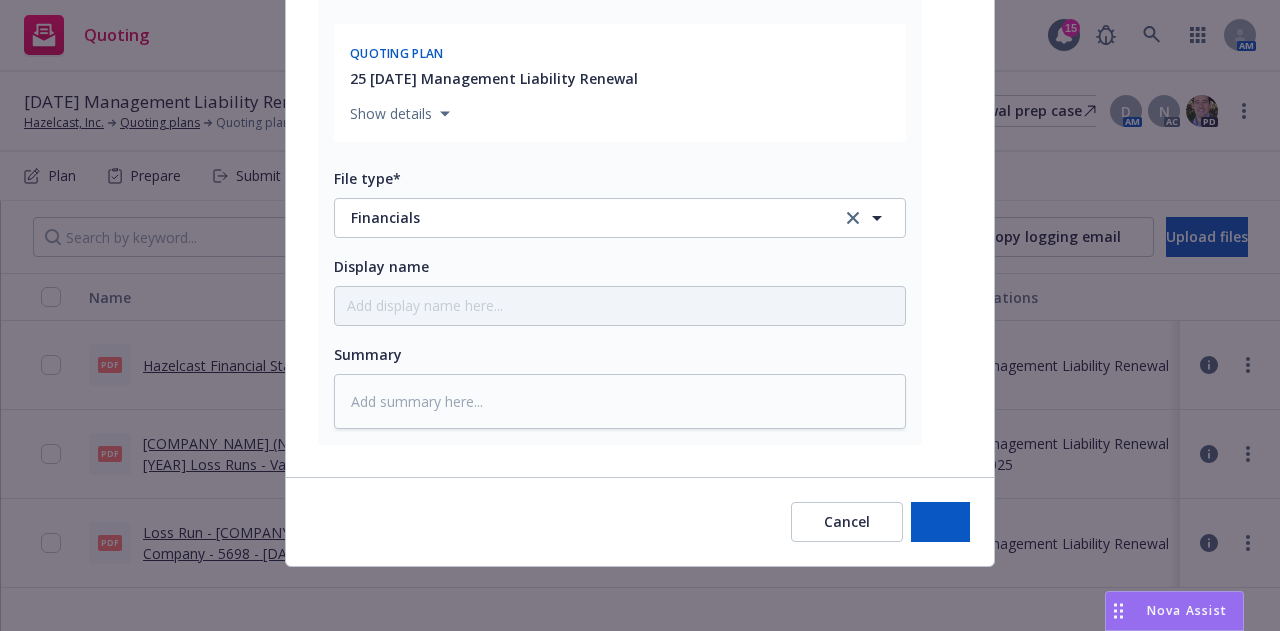 type on "x" 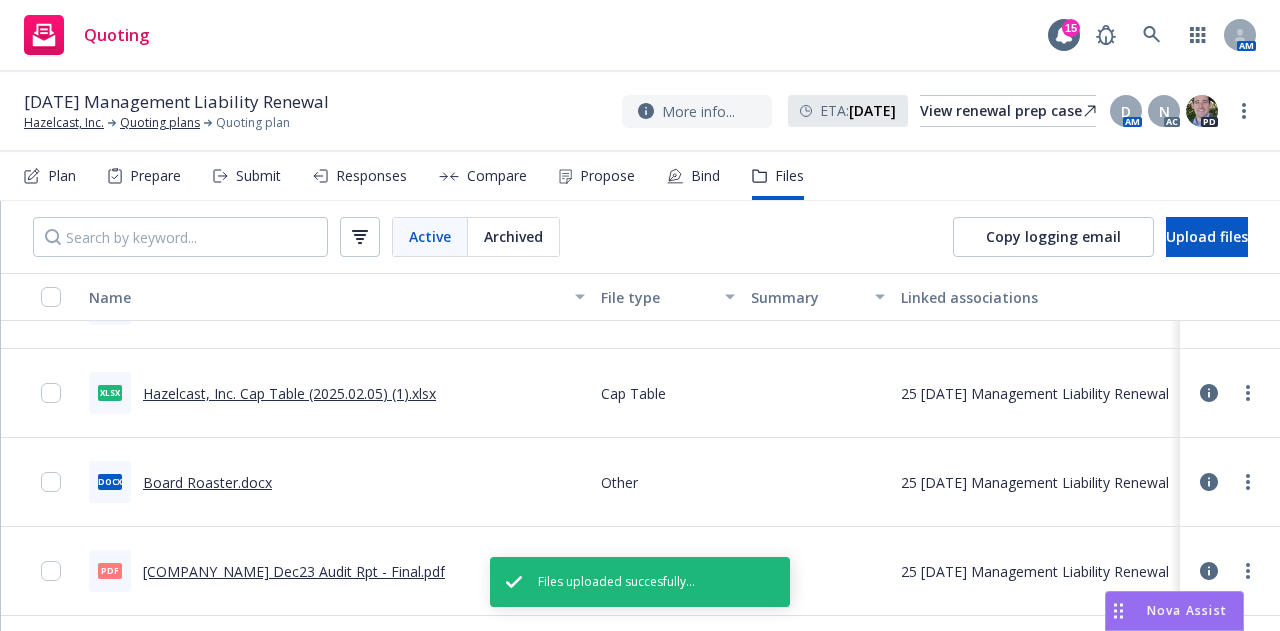 scroll, scrollTop: 414, scrollLeft: 0, axis: vertical 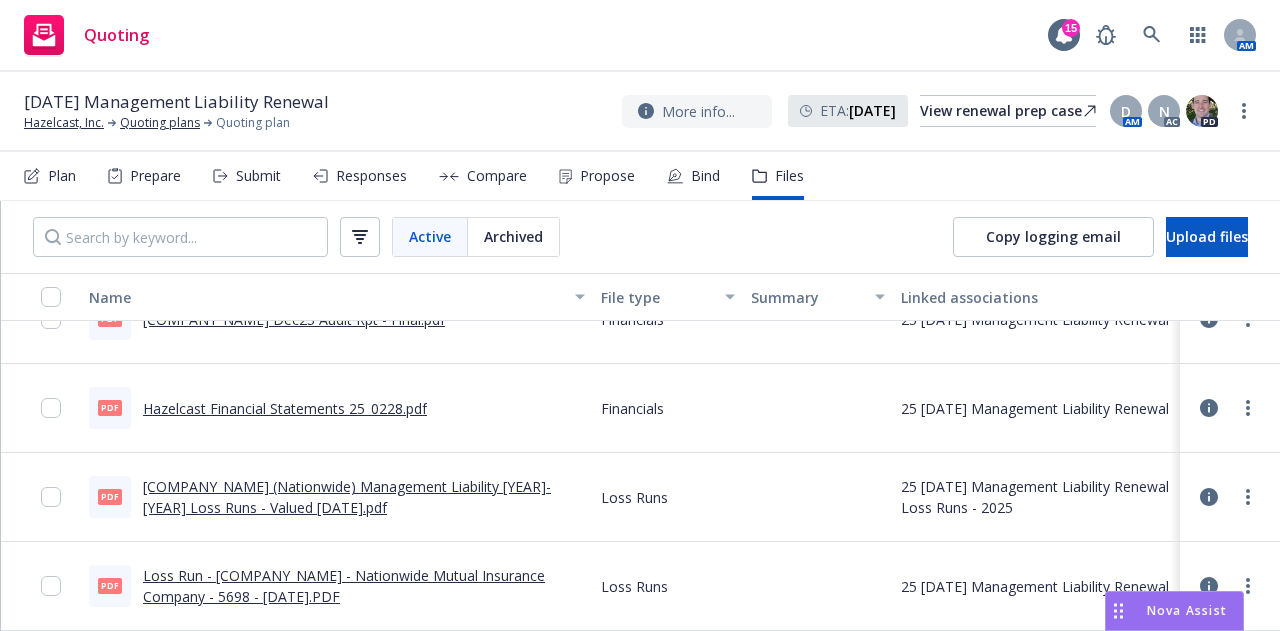 drag, startPoint x: 721, startPoint y: 22, endPoint x: 726, endPoint y: 36, distance: 14.866069 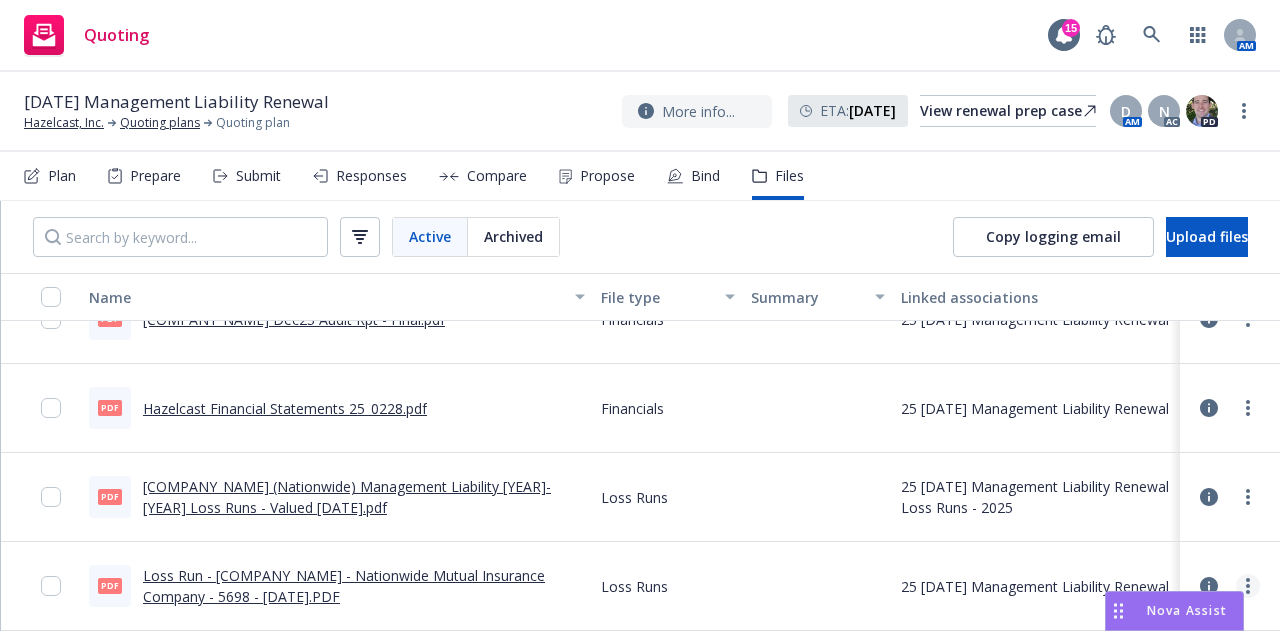 click at bounding box center (1248, 586) 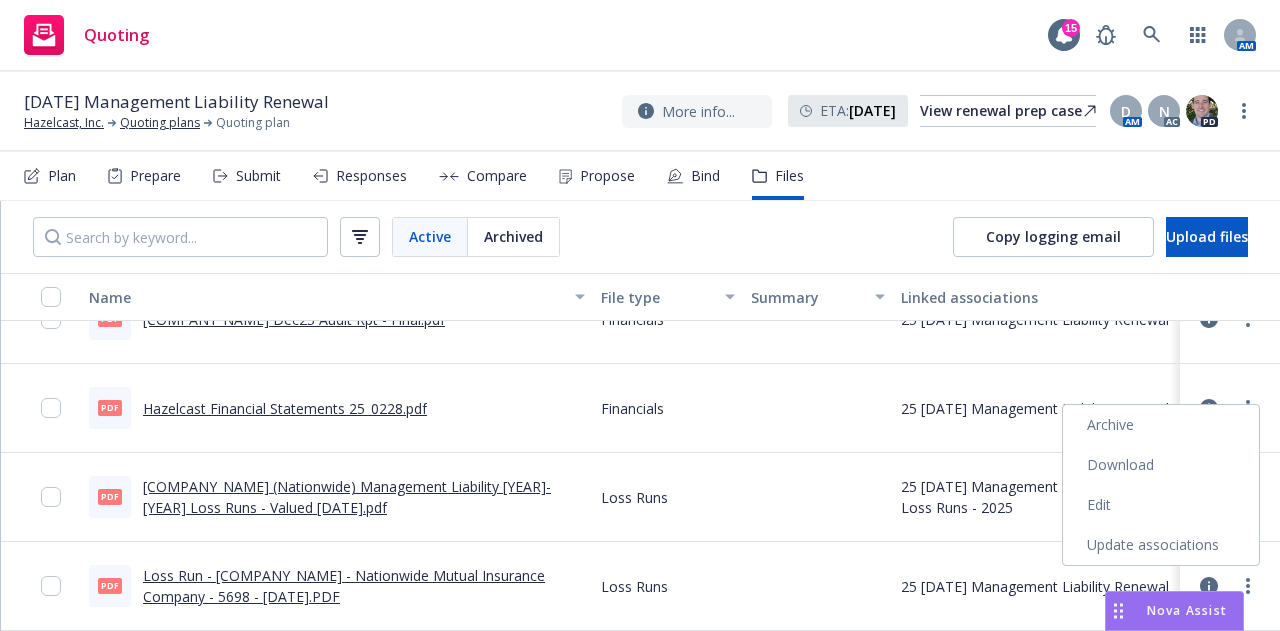 click on "Download" at bounding box center [1161, 465] 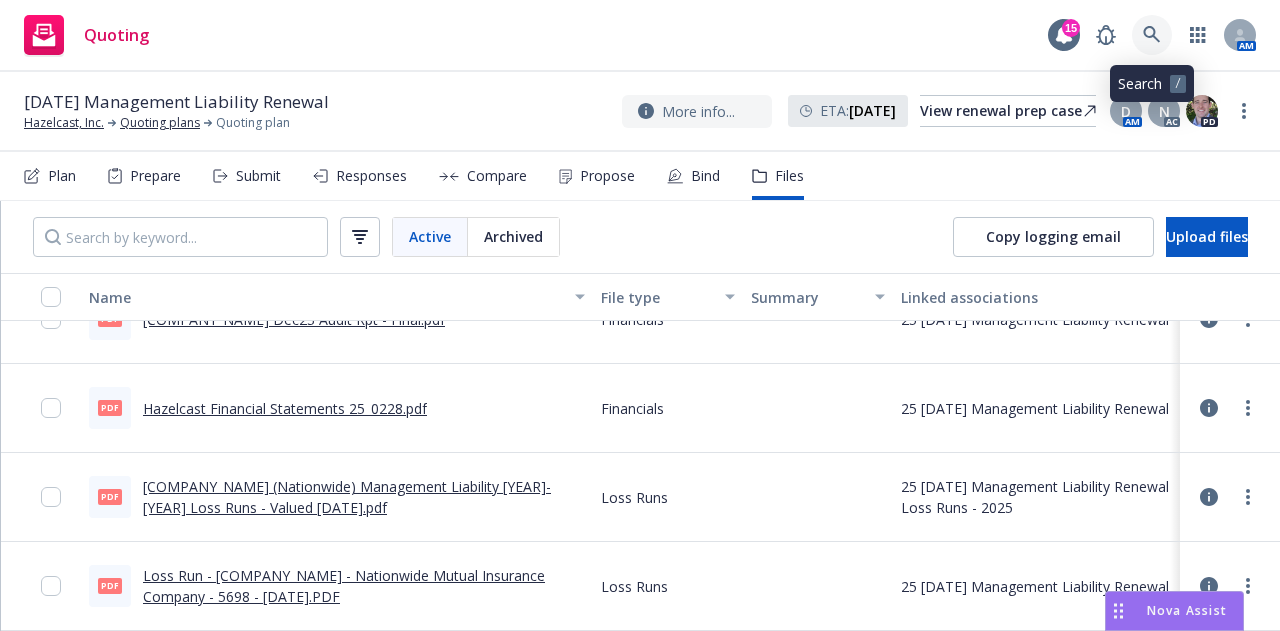 click at bounding box center (1152, 35) 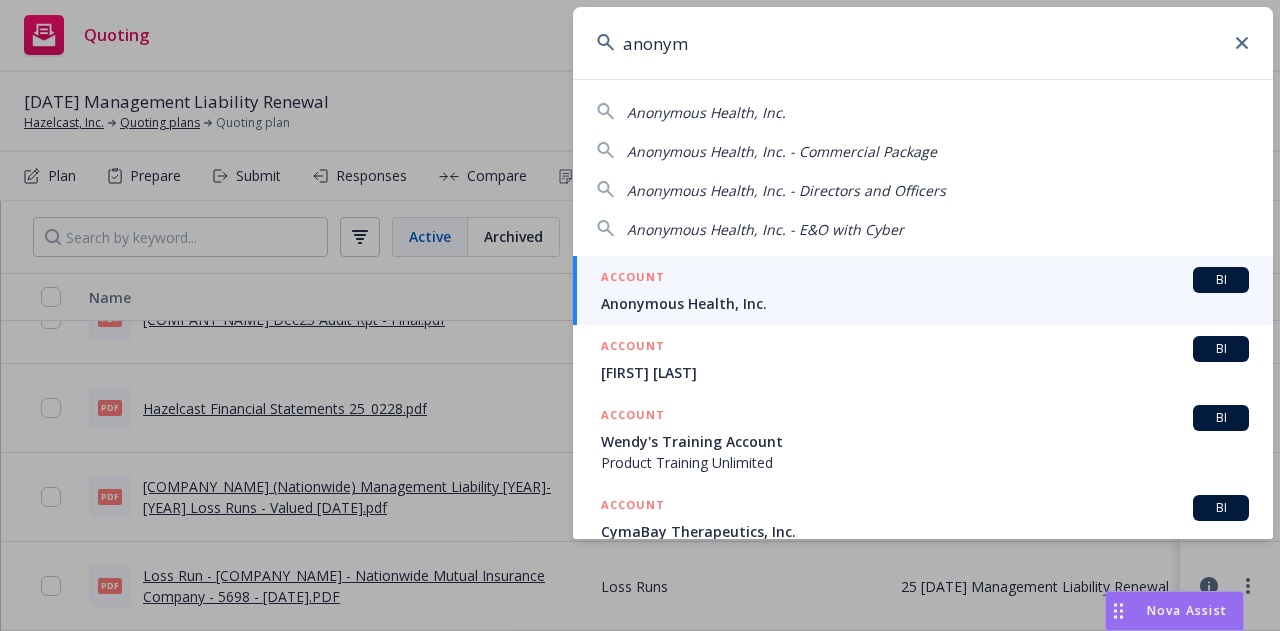 type on "anonym" 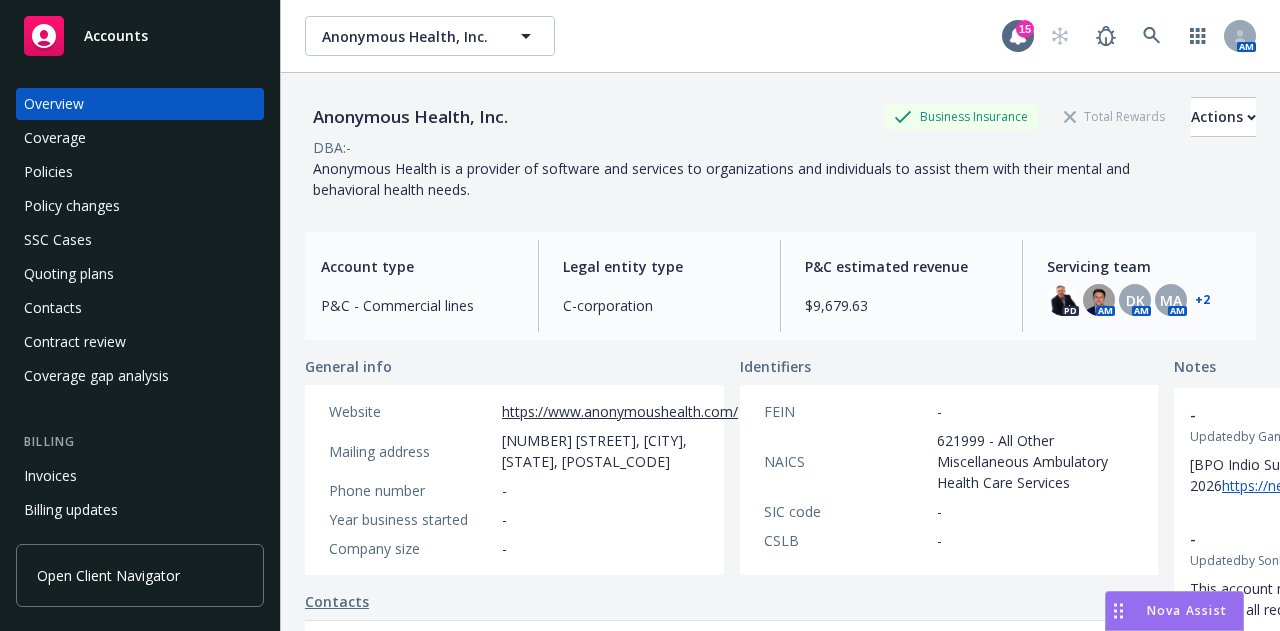 scroll, scrollTop: 0, scrollLeft: 0, axis: both 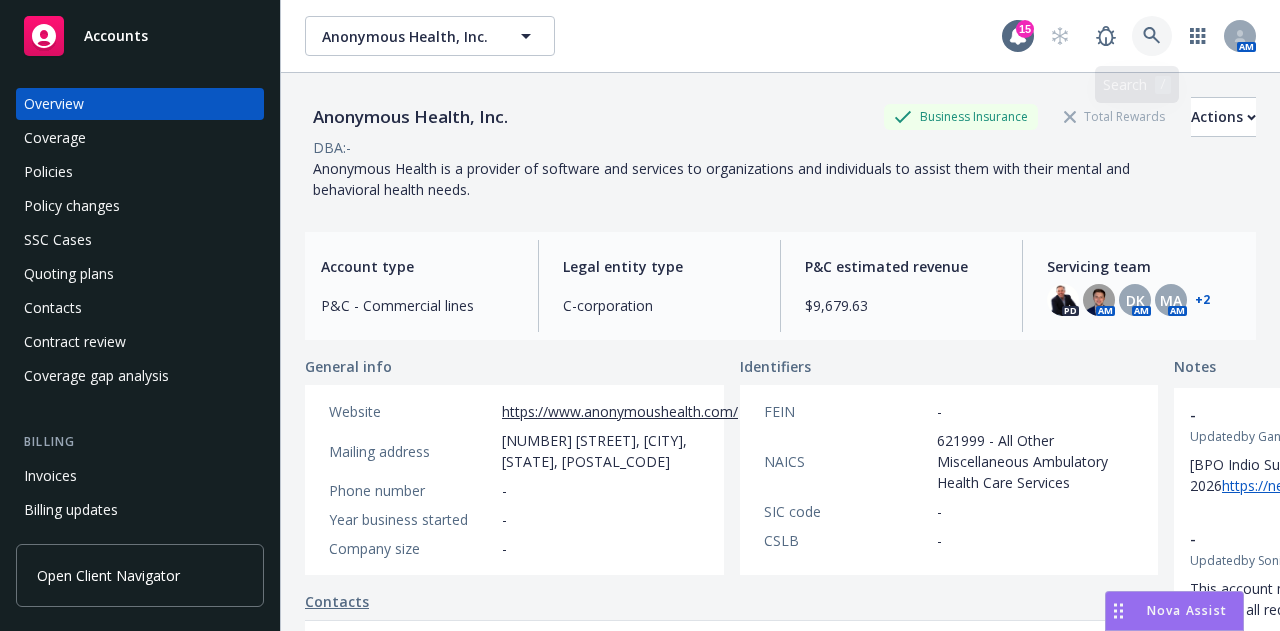 click at bounding box center [1152, 36] 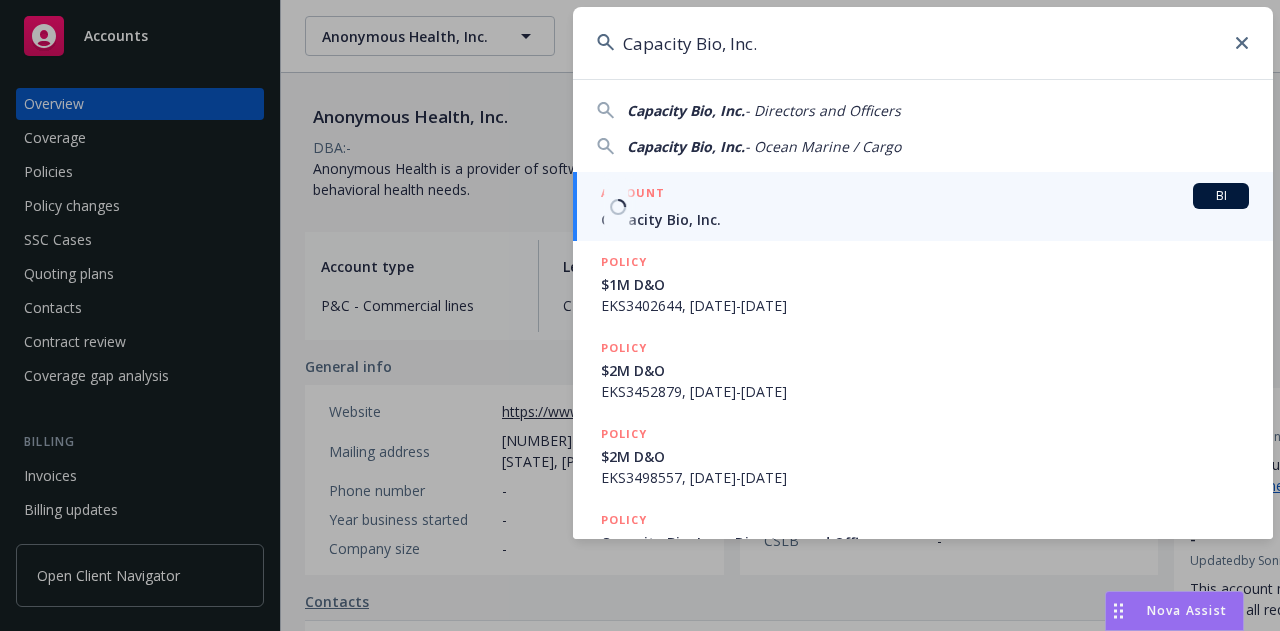 type on "Capacity Bio, Inc." 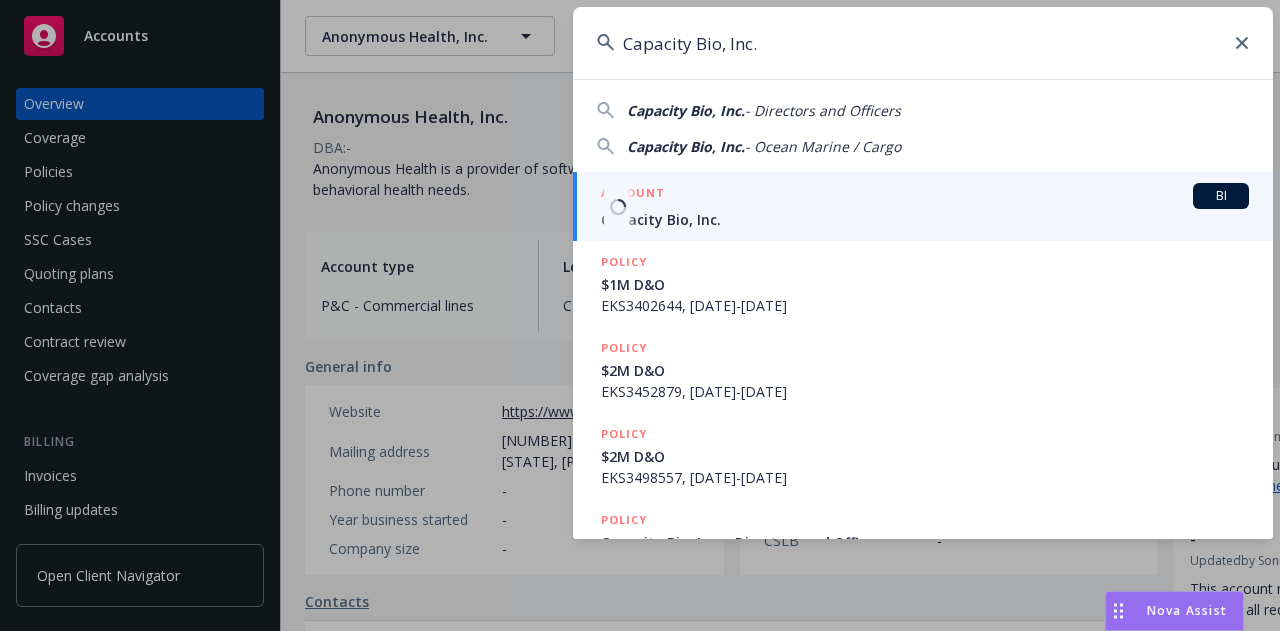 click on "ACCOUNT BI" at bounding box center (925, 196) 